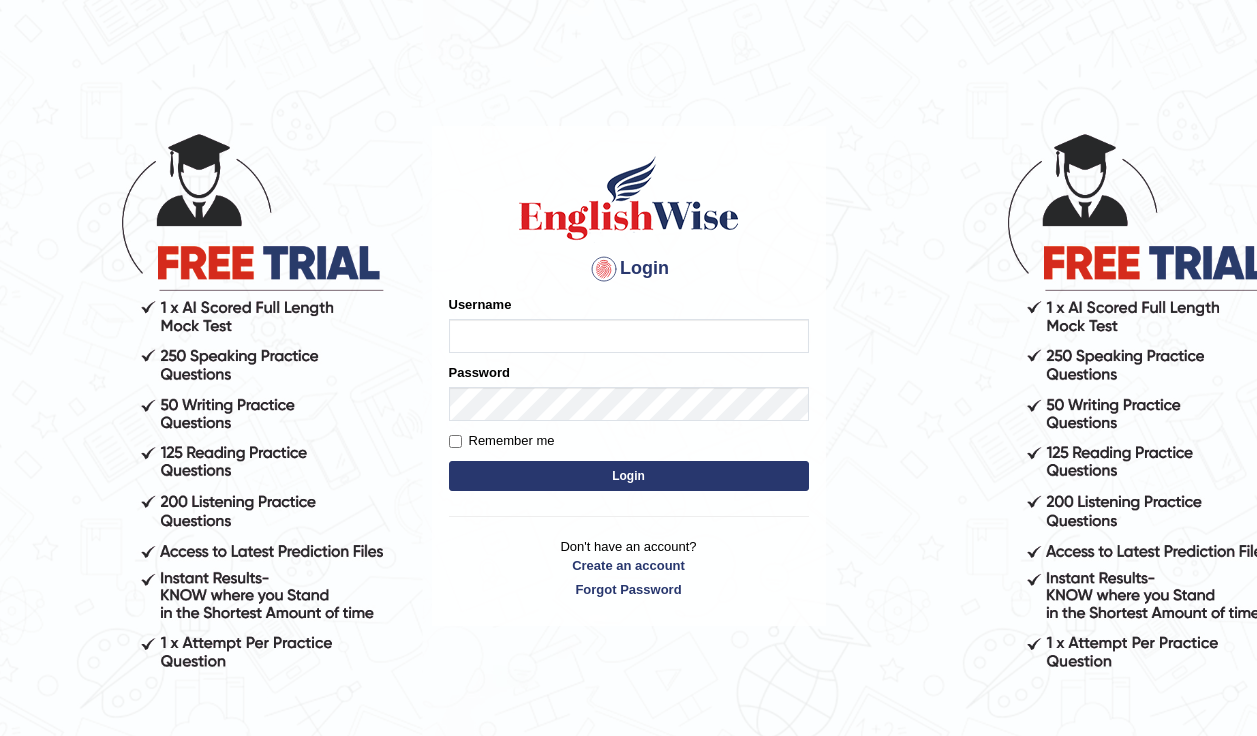 scroll, scrollTop: 0, scrollLeft: 0, axis: both 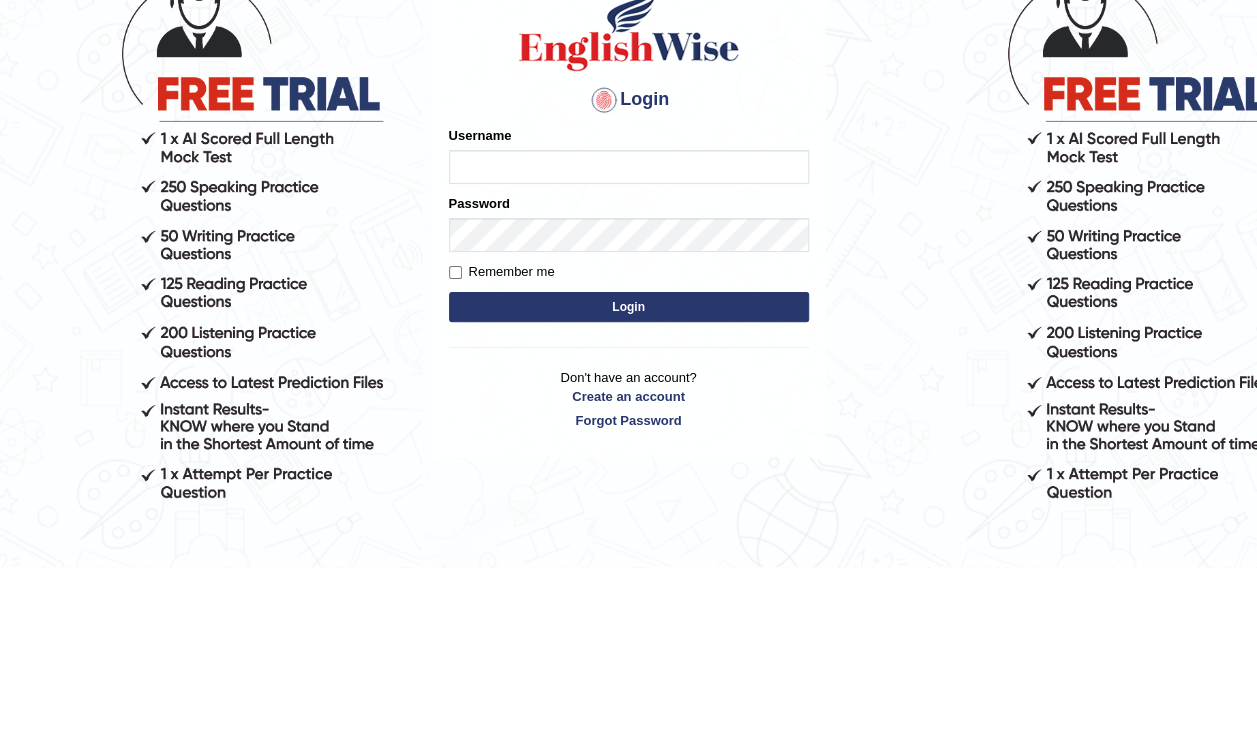 click on "Password" at bounding box center [479, 372] 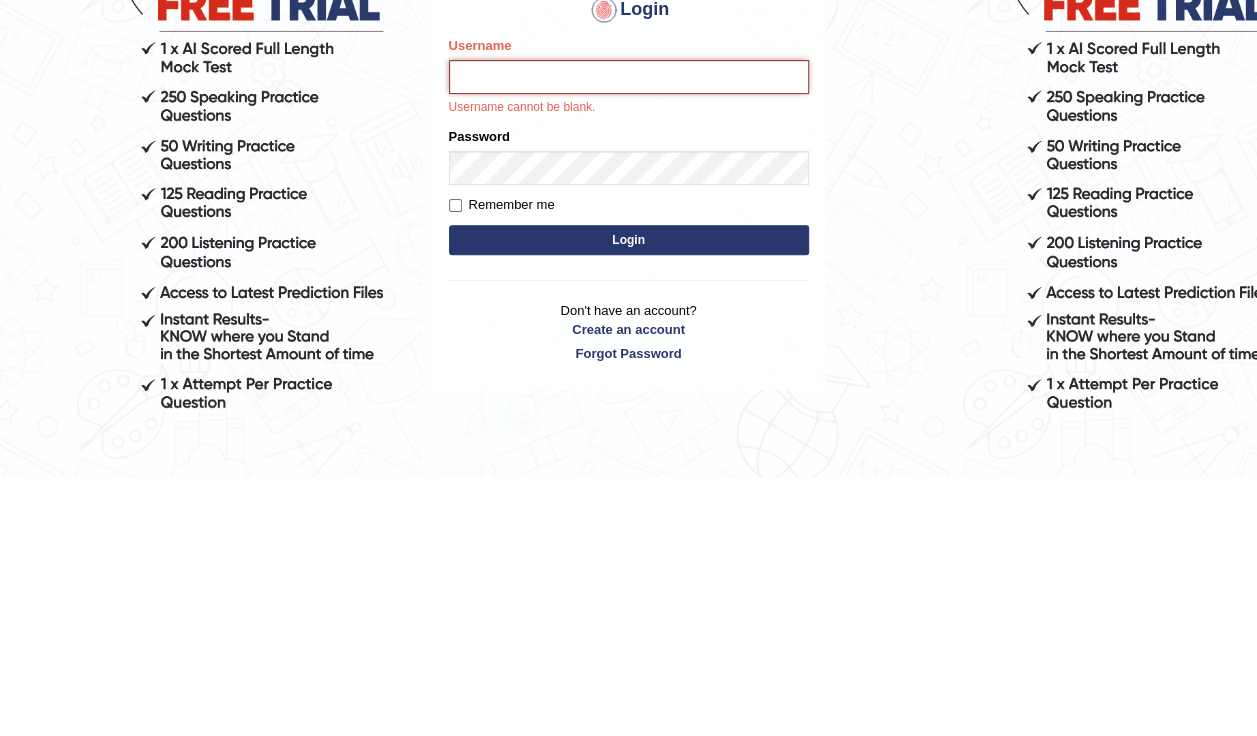 click on "Username" at bounding box center (629, 336) 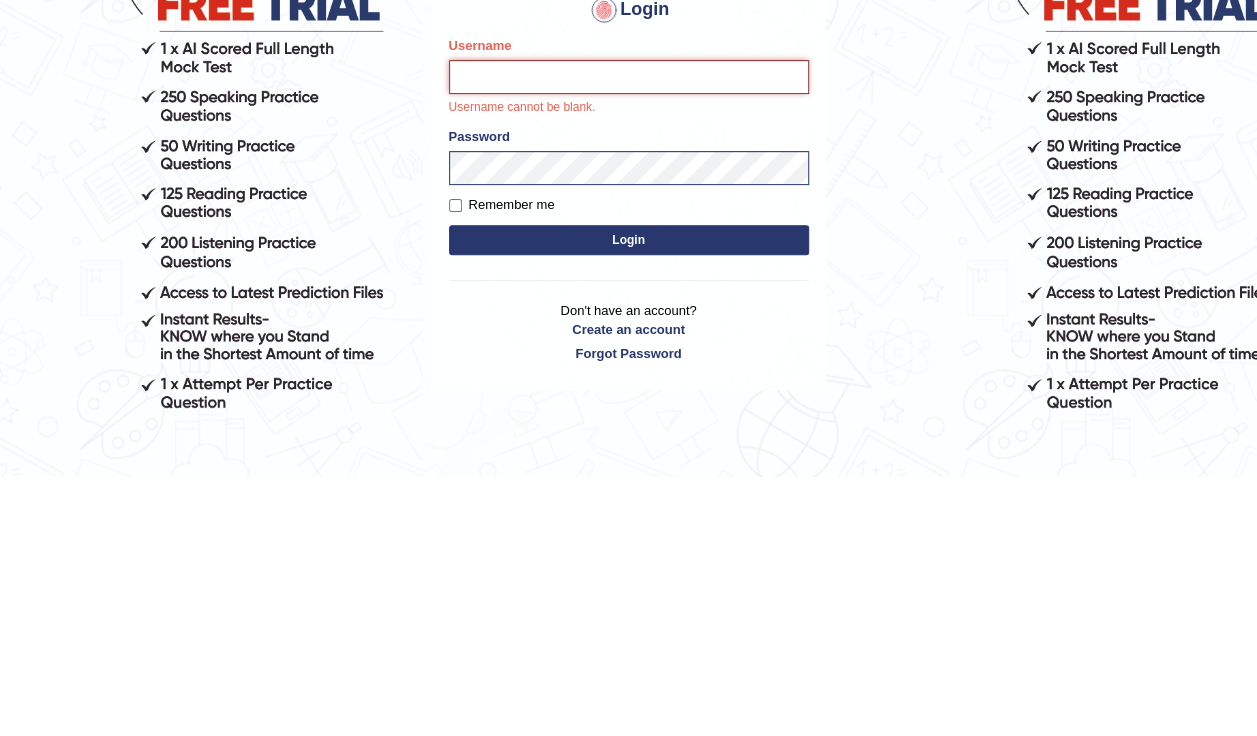 type on "[NAME]" 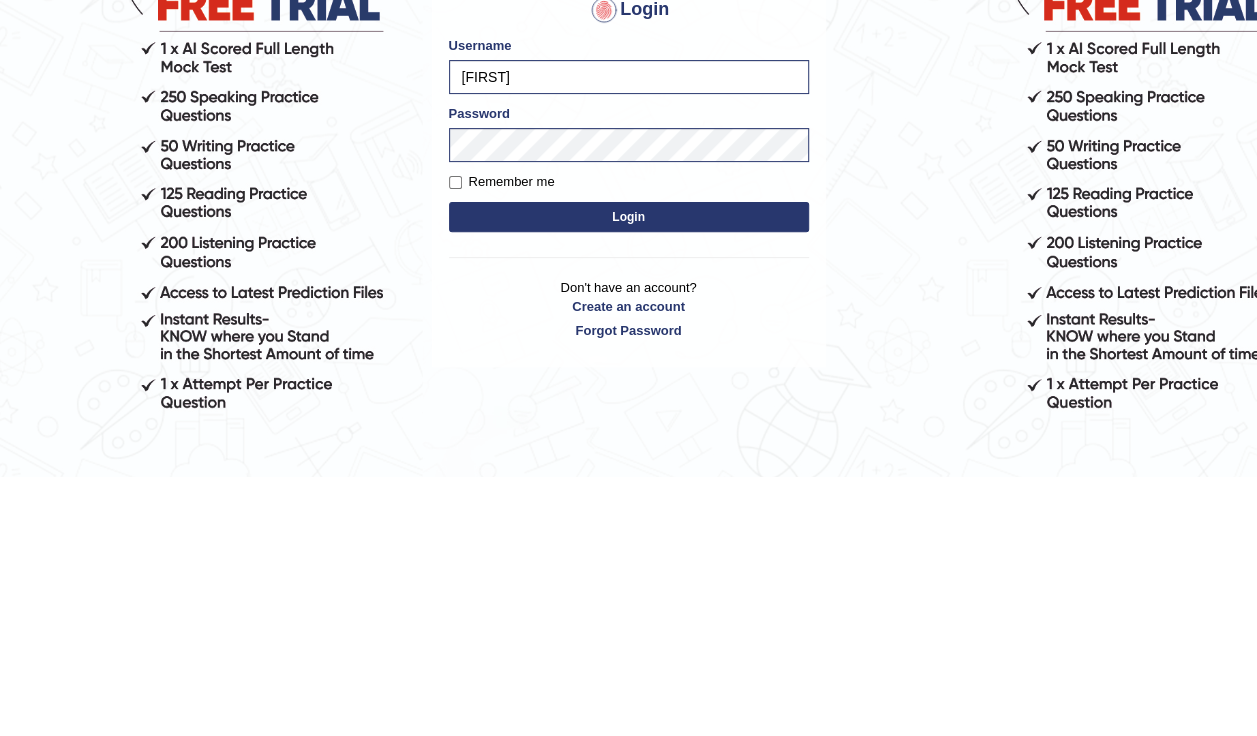 click on "Login" at bounding box center (629, 476) 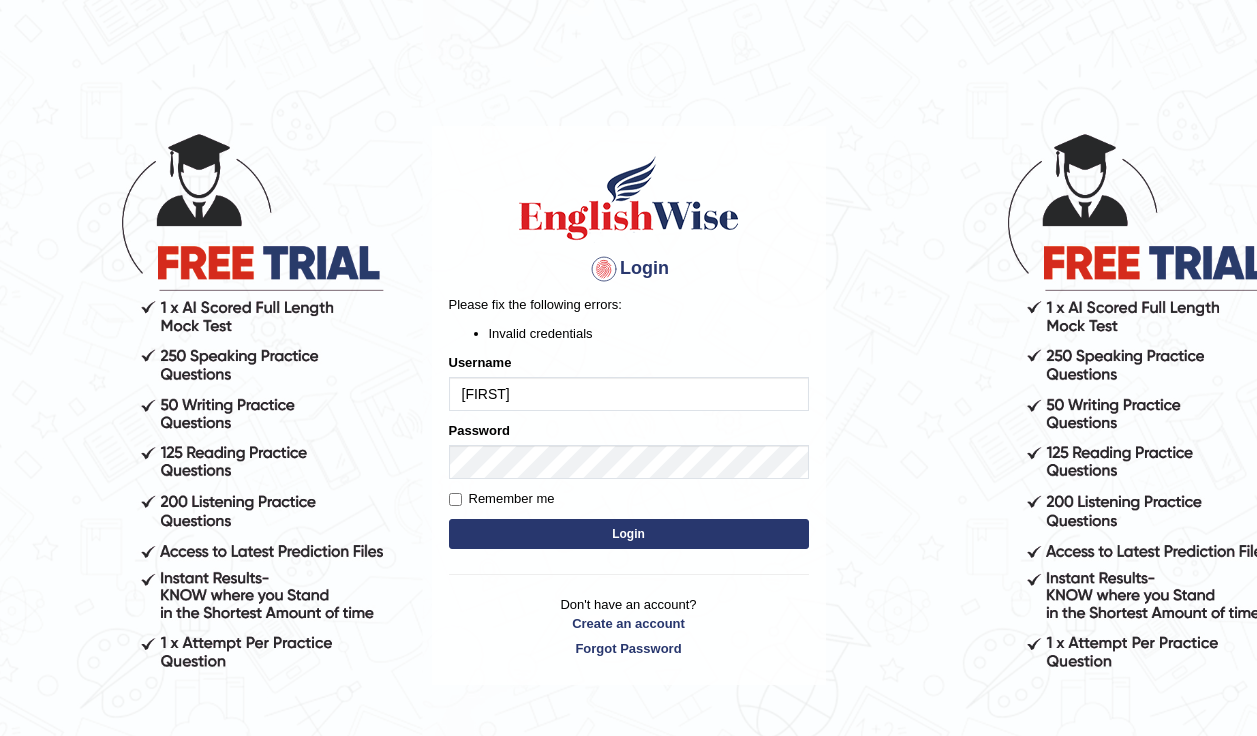 scroll, scrollTop: 0, scrollLeft: 0, axis: both 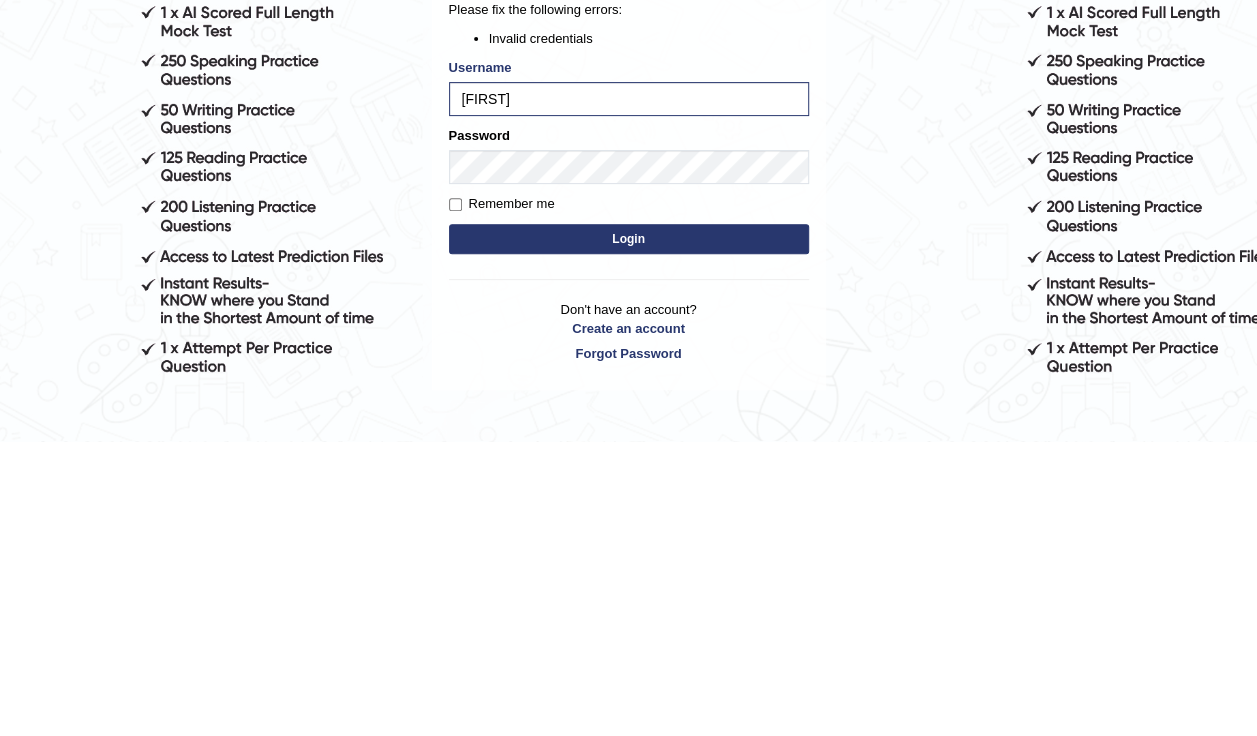 click on "Login" at bounding box center (629, 534) 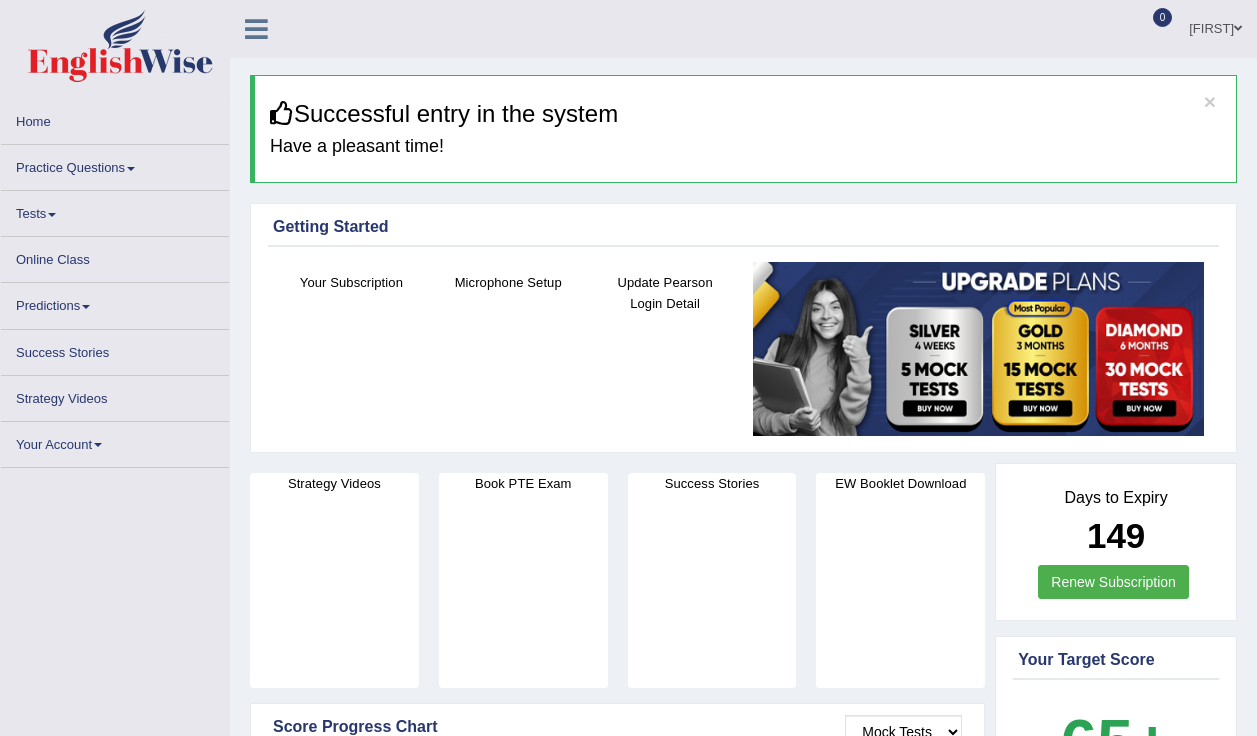 scroll, scrollTop: 0, scrollLeft: 0, axis: both 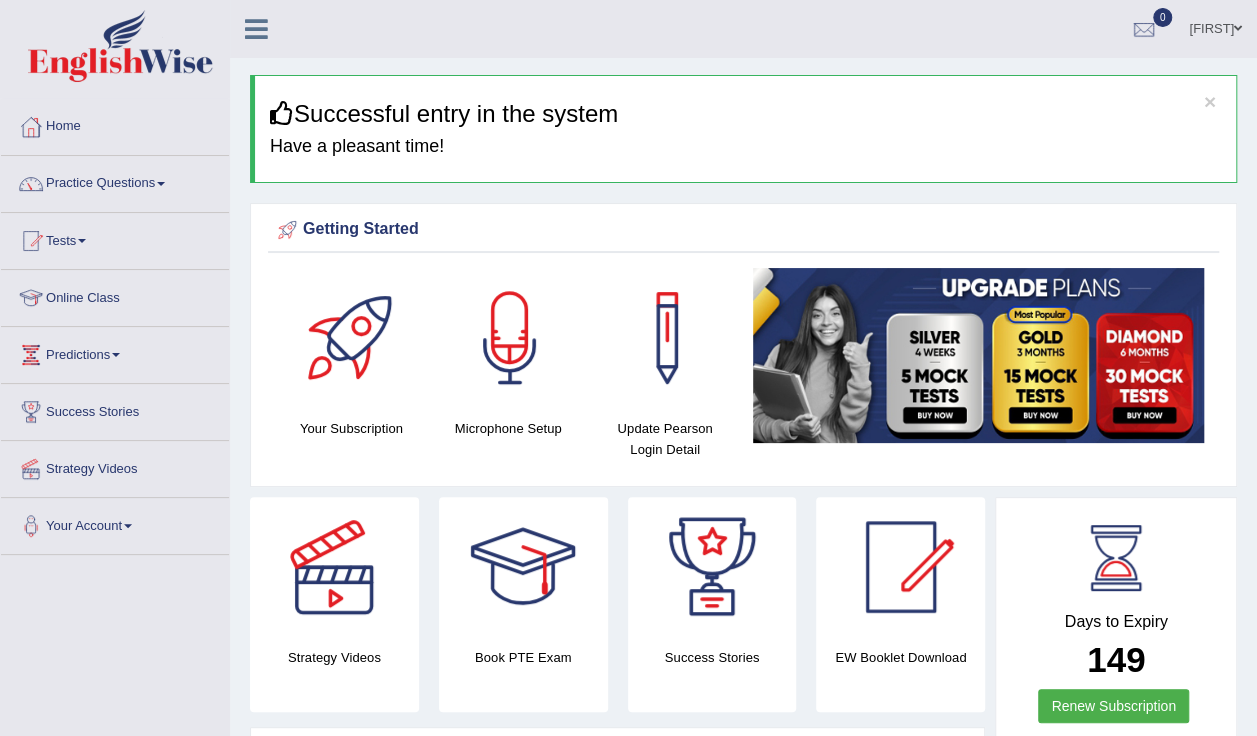 click on "Home" at bounding box center (115, 124) 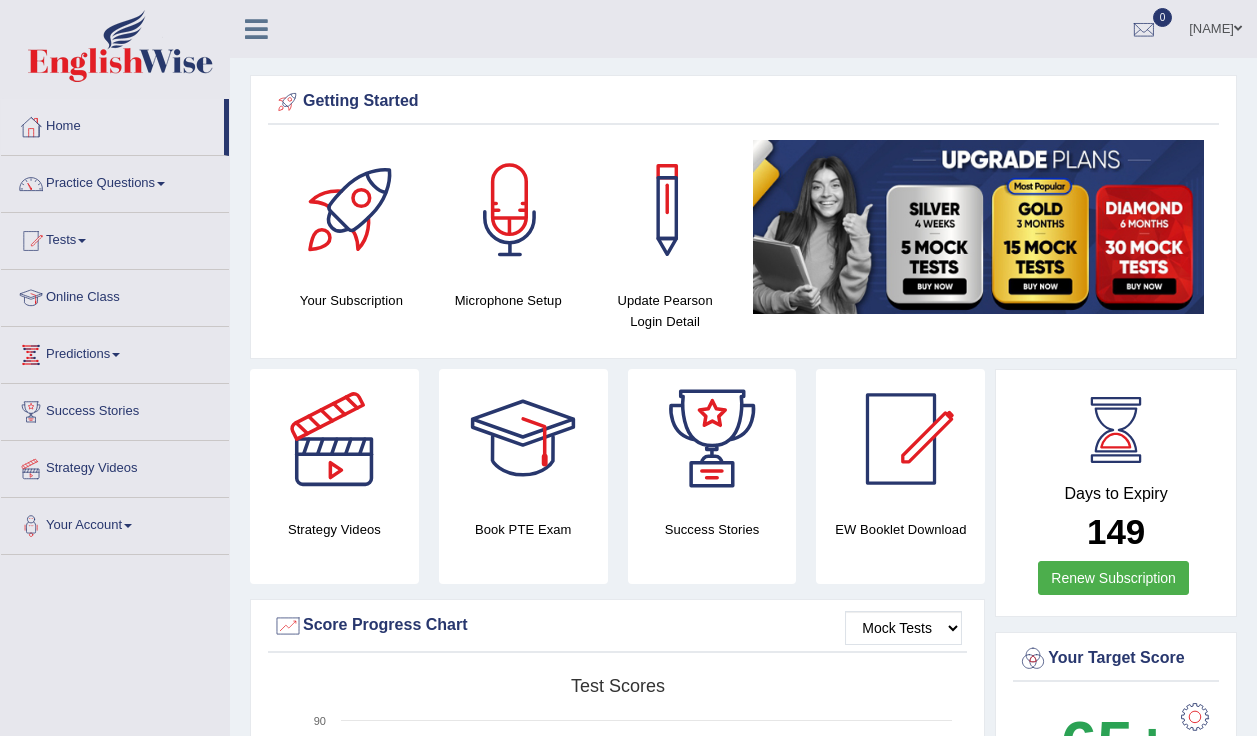 scroll, scrollTop: 0, scrollLeft: 0, axis: both 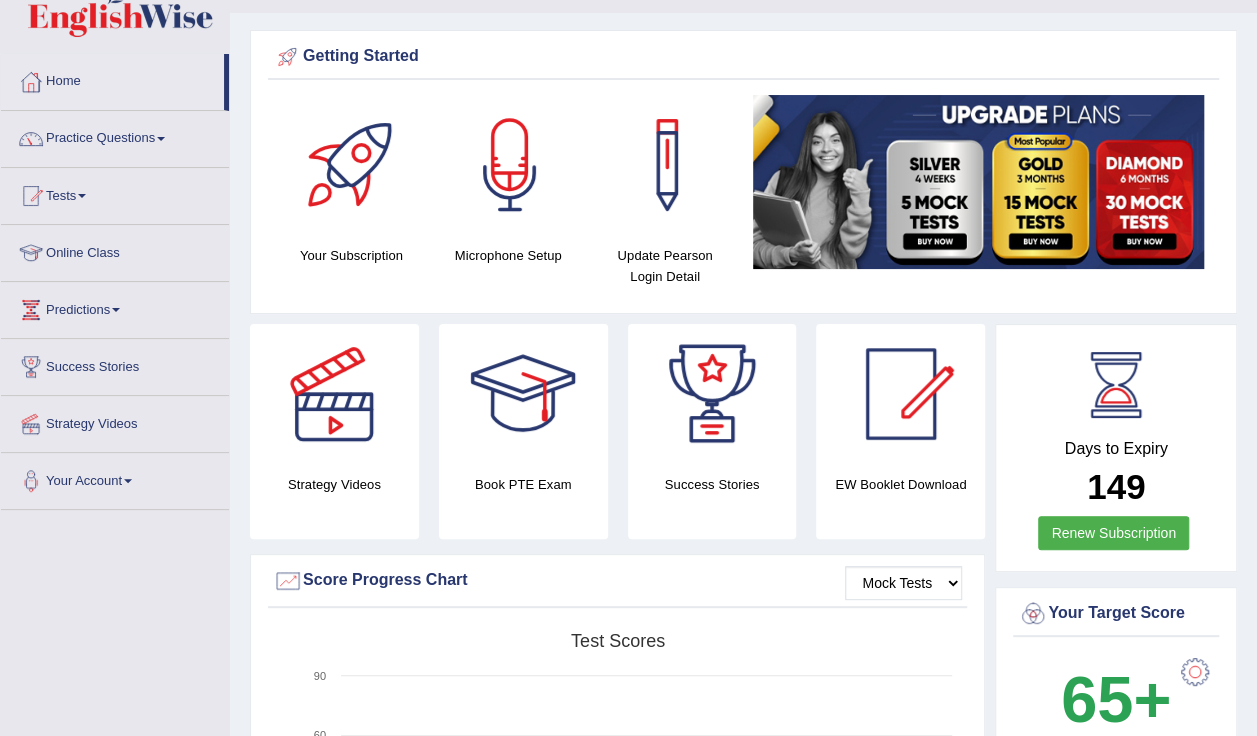 click on "Practice Questions" at bounding box center [115, 136] 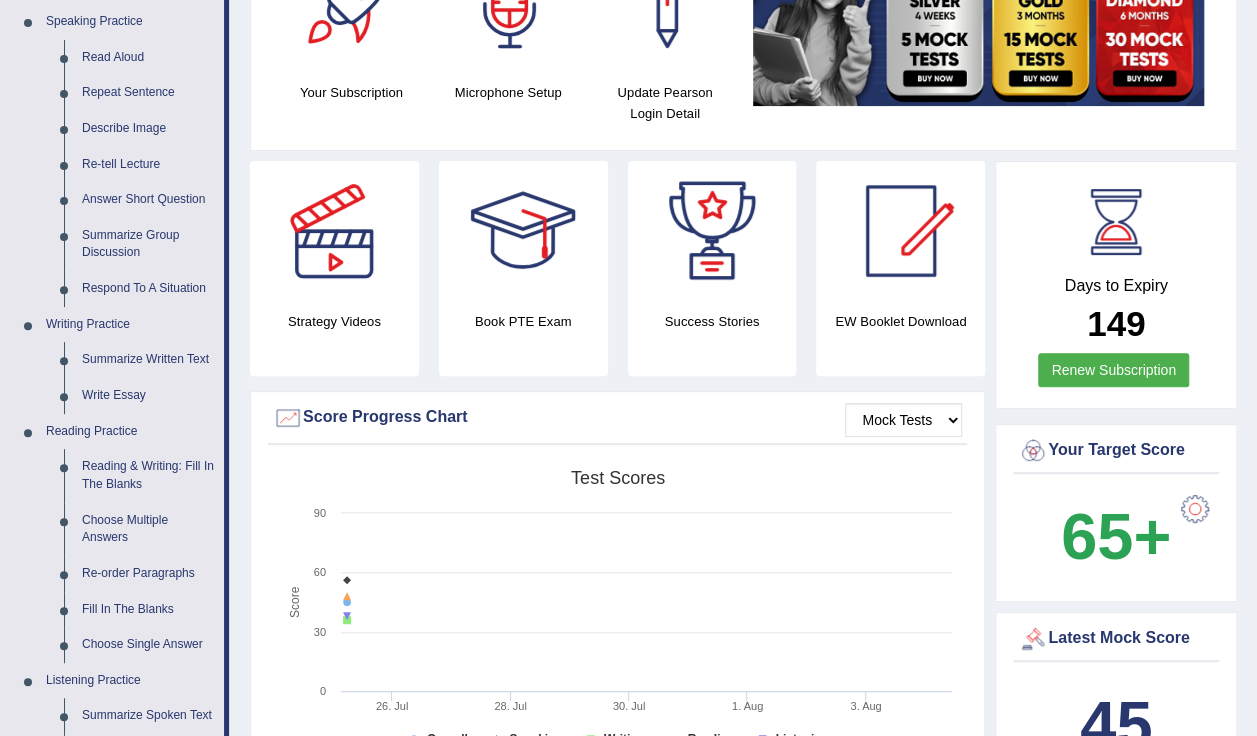 scroll, scrollTop: 236, scrollLeft: 0, axis: vertical 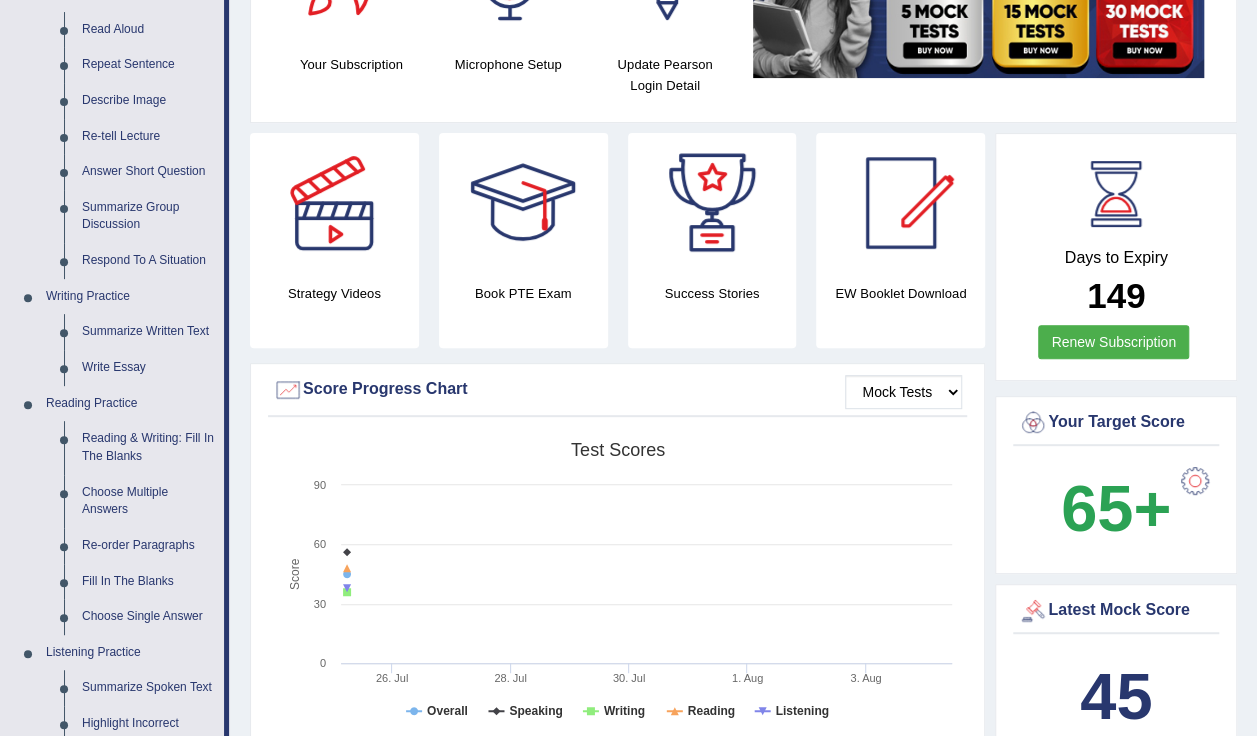 click on "Fill In The Blanks" at bounding box center (148, 582) 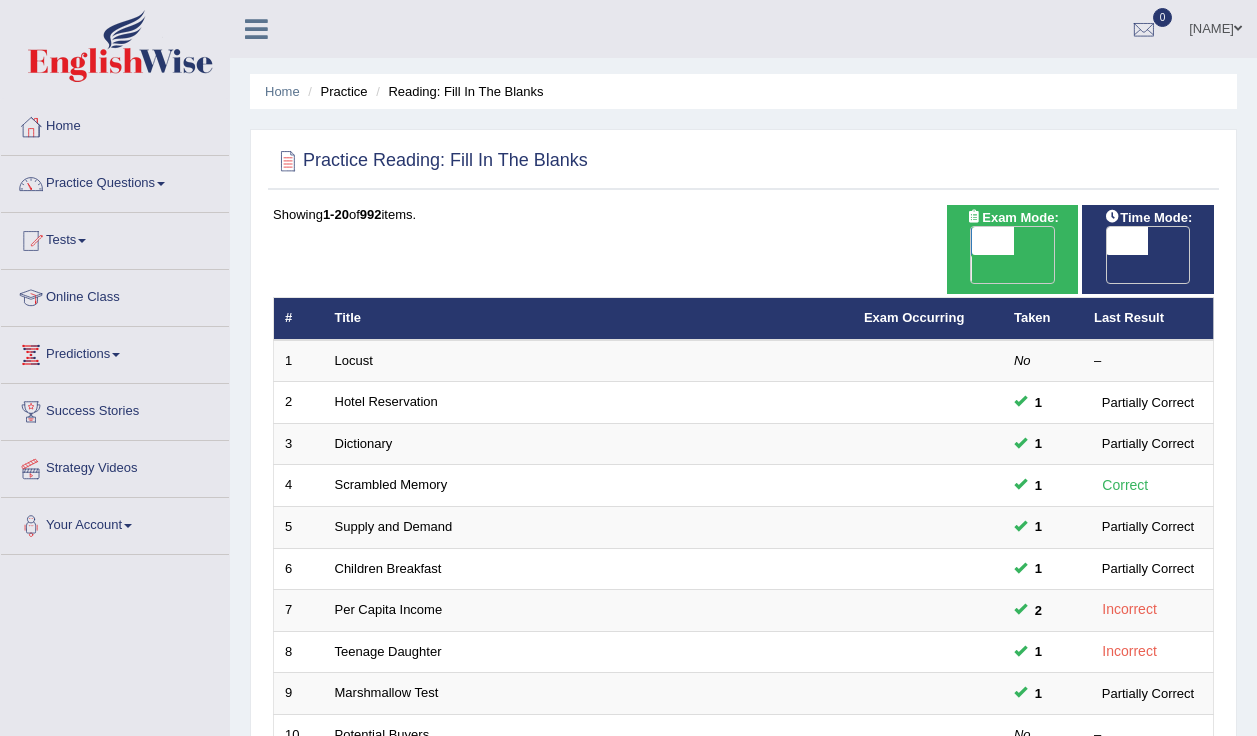 scroll, scrollTop: 0, scrollLeft: 0, axis: both 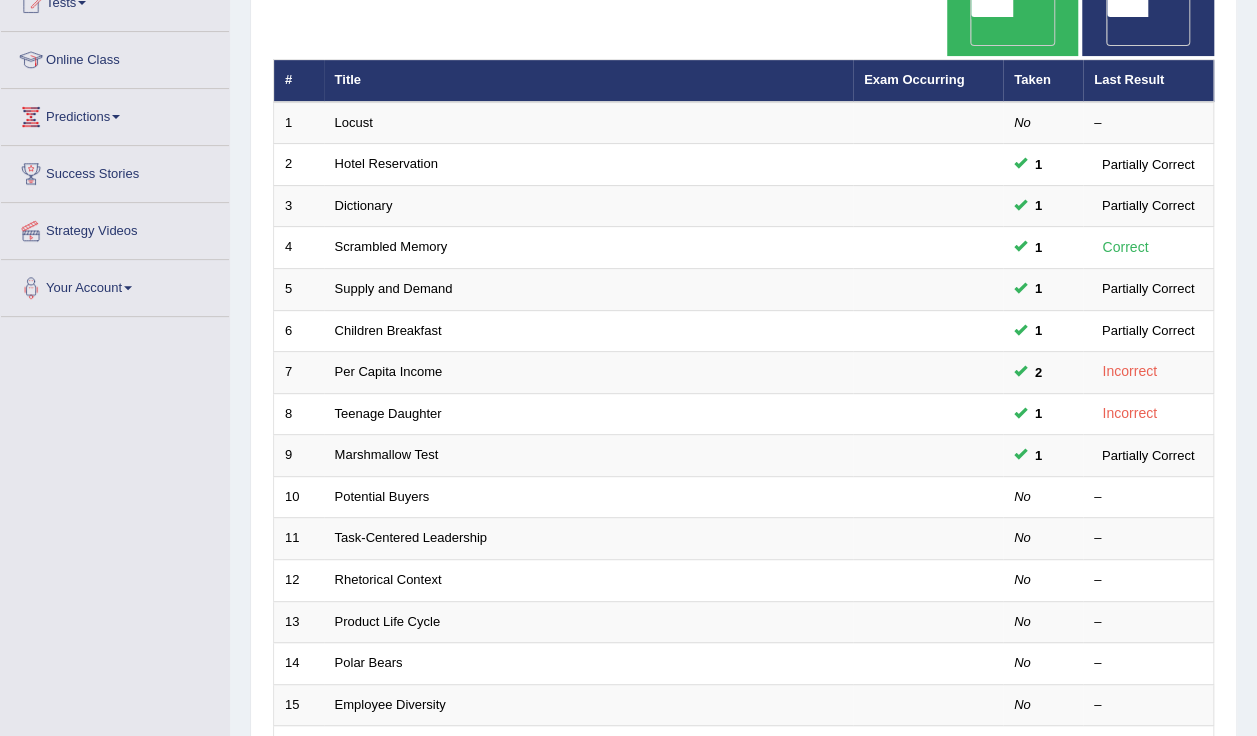 click on "No" at bounding box center (1022, 496) 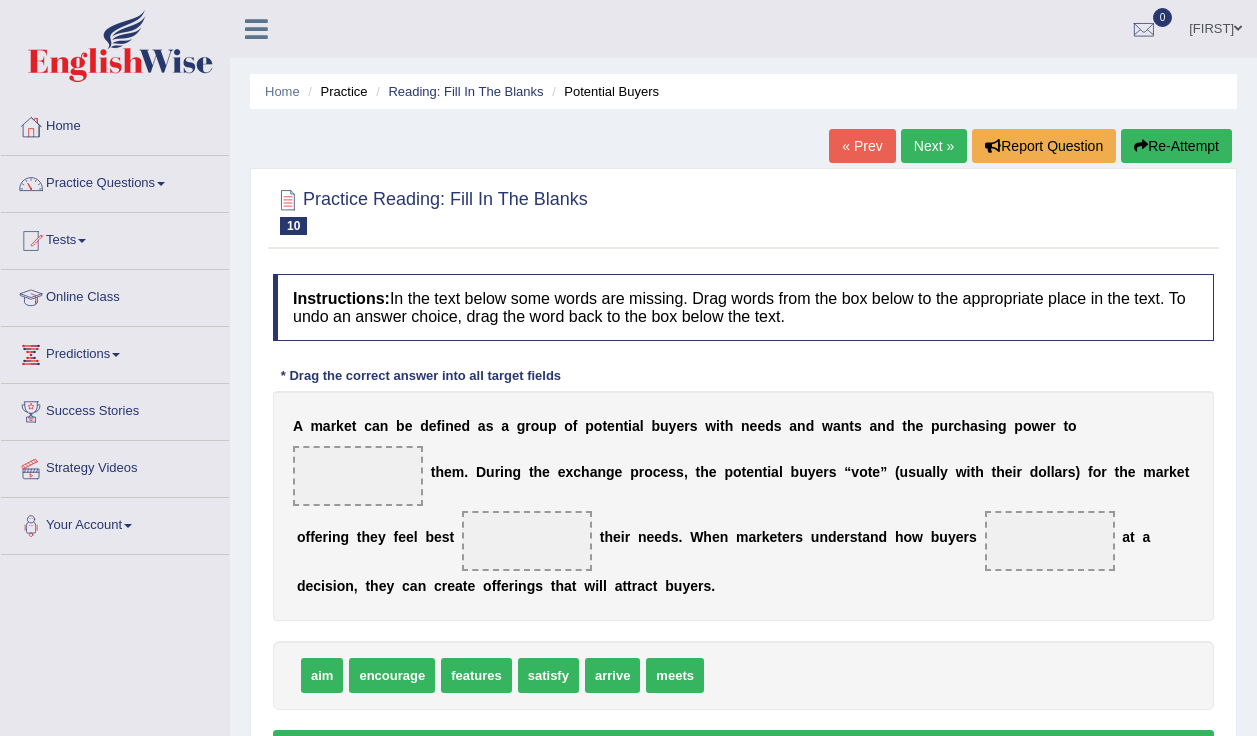 scroll, scrollTop: 0, scrollLeft: 0, axis: both 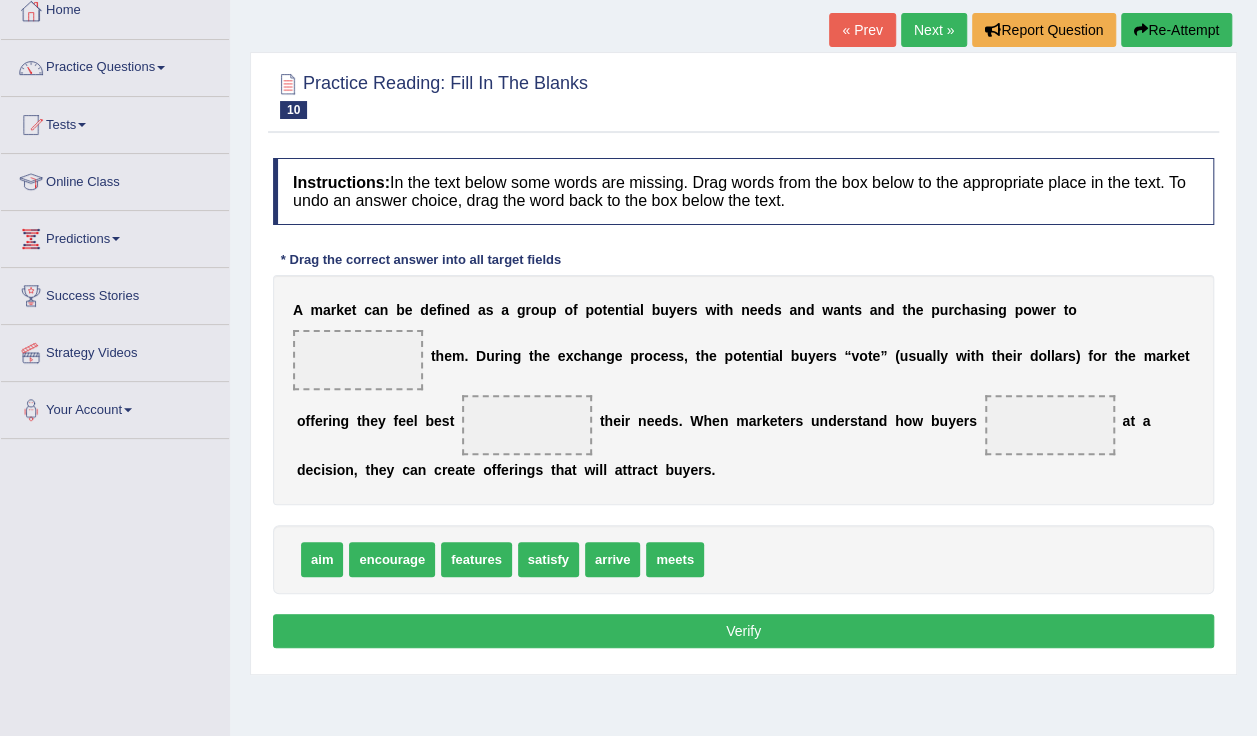 click on "encourage" at bounding box center [392, 559] 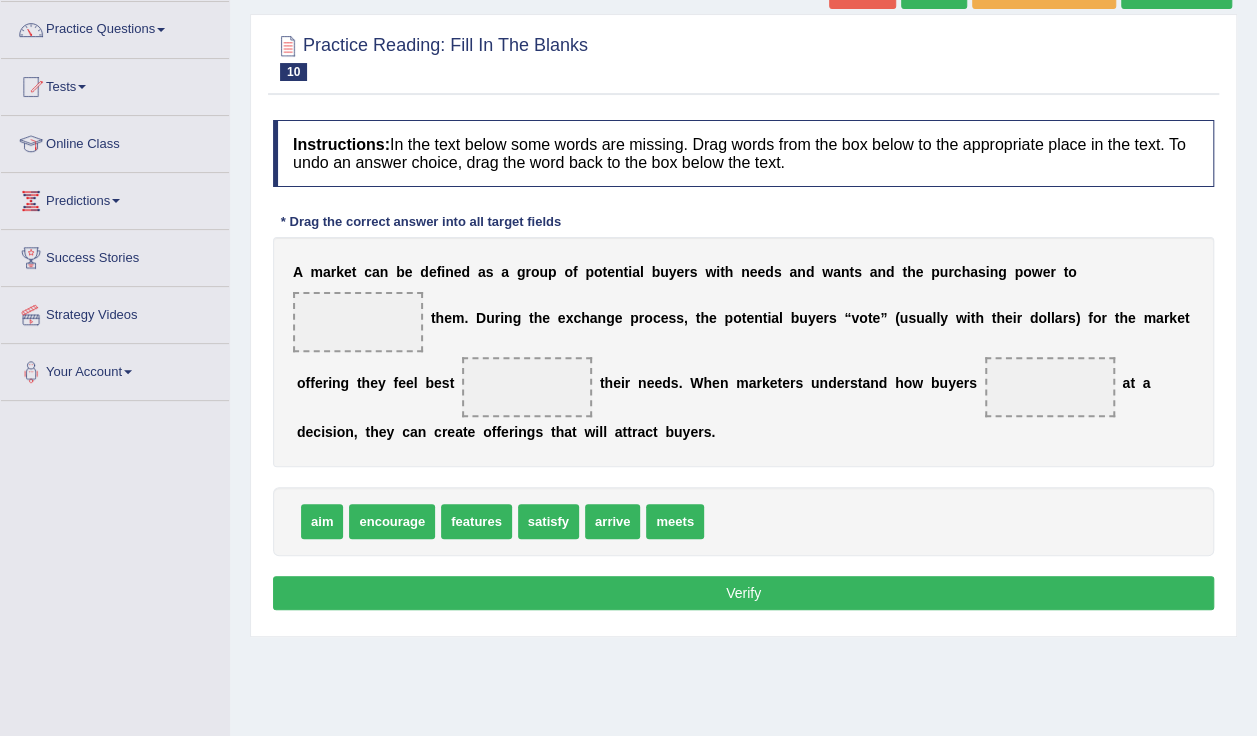 scroll, scrollTop: 154, scrollLeft: 0, axis: vertical 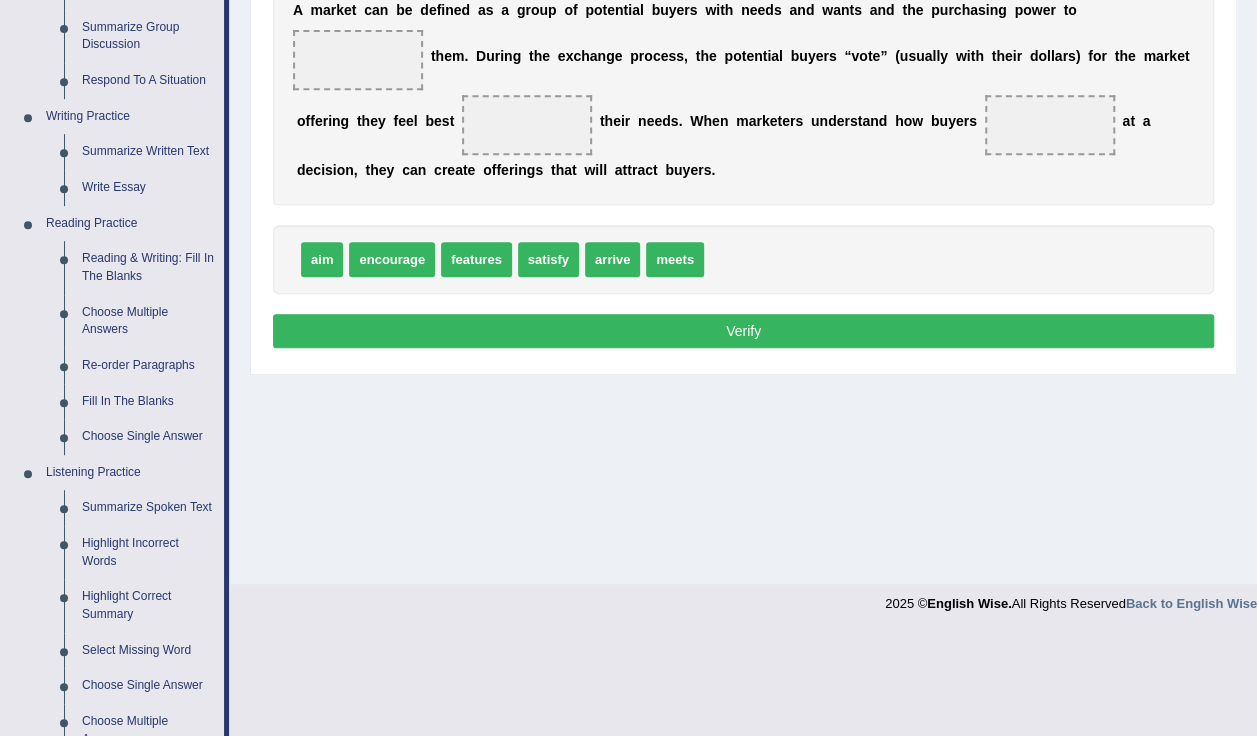 click on "Reading & Writing: Fill In The Blanks" at bounding box center (148, 267) 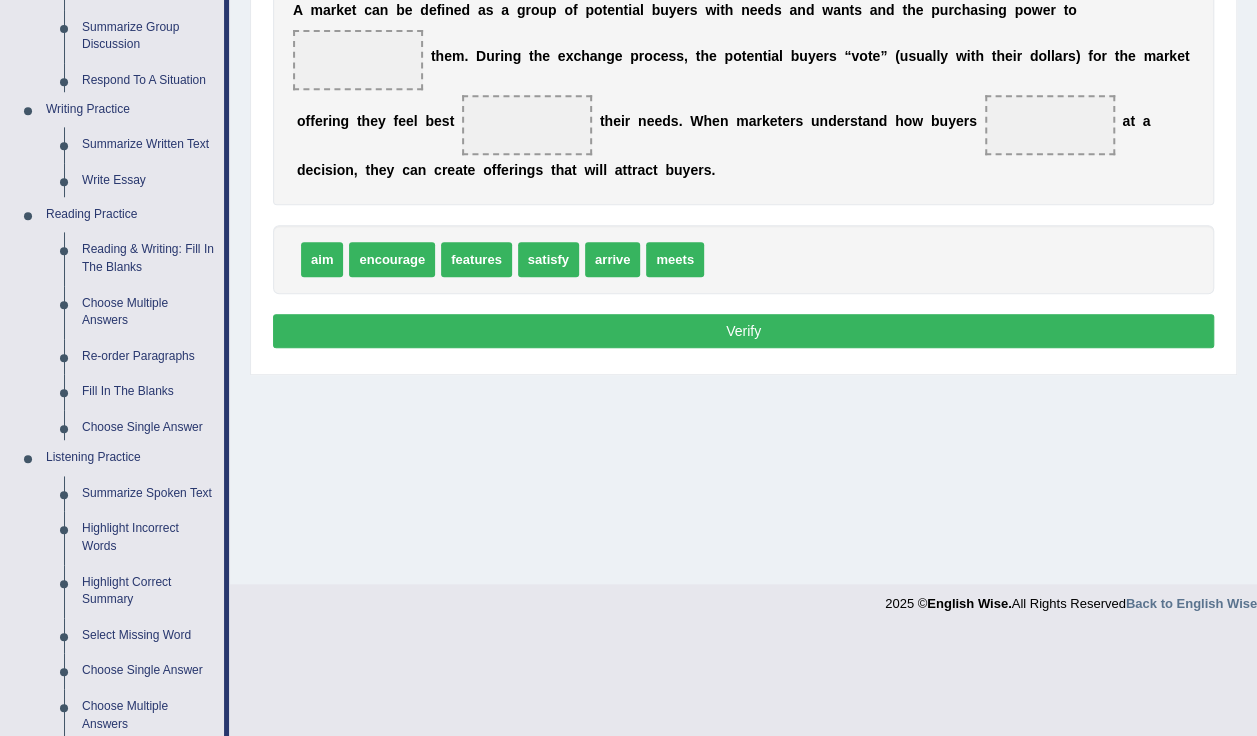 scroll, scrollTop: 314, scrollLeft: 0, axis: vertical 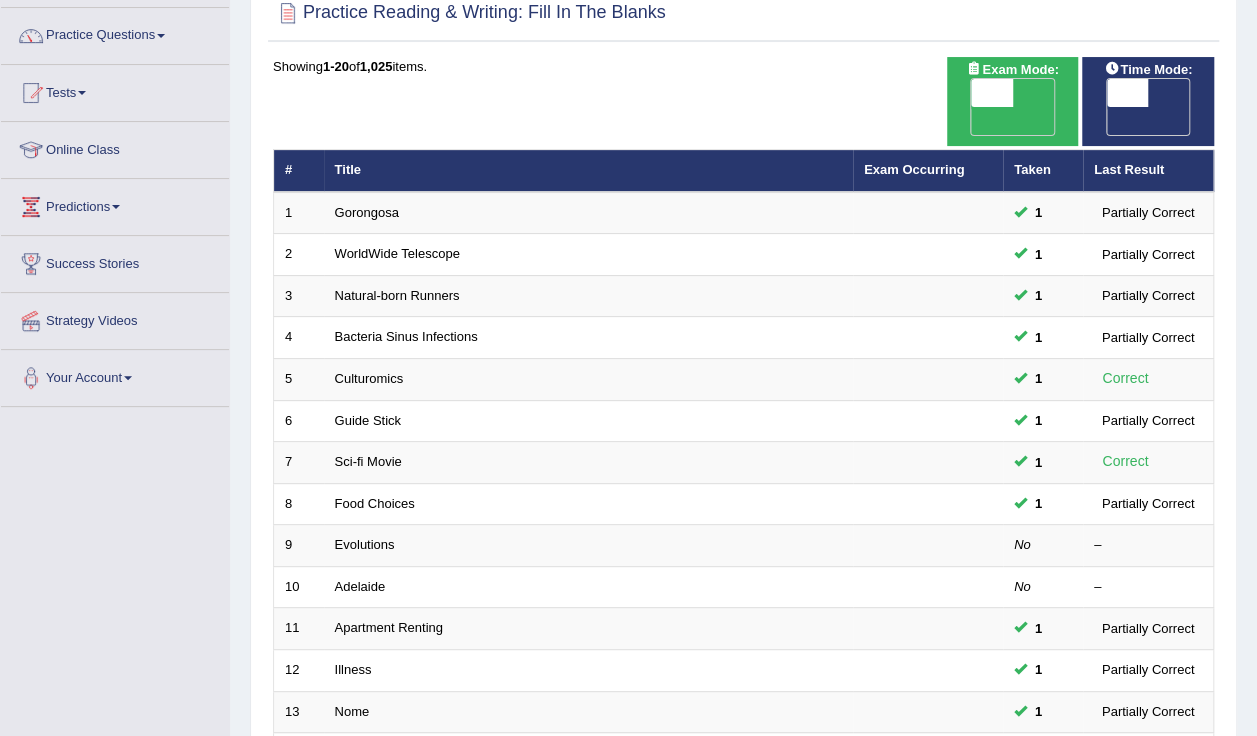 click on "Evolutions" at bounding box center (365, 544) 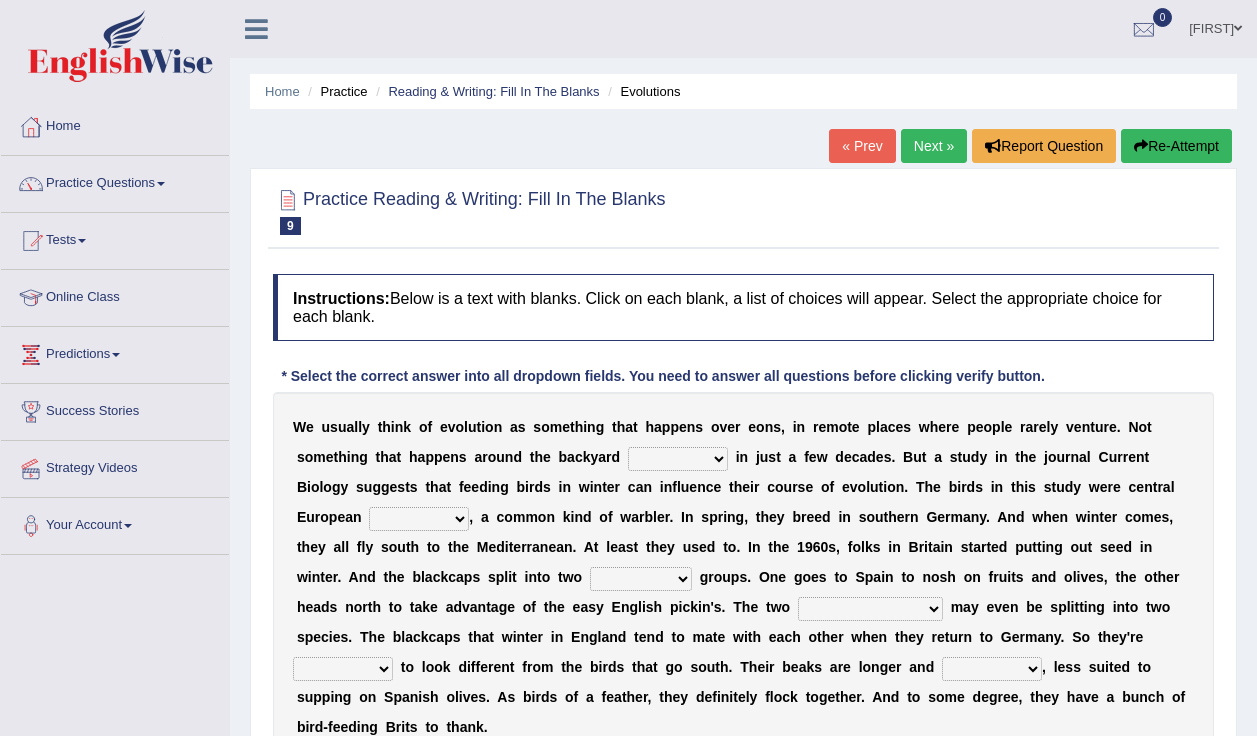 scroll, scrollTop: 0, scrollLeft: 0, axis: both 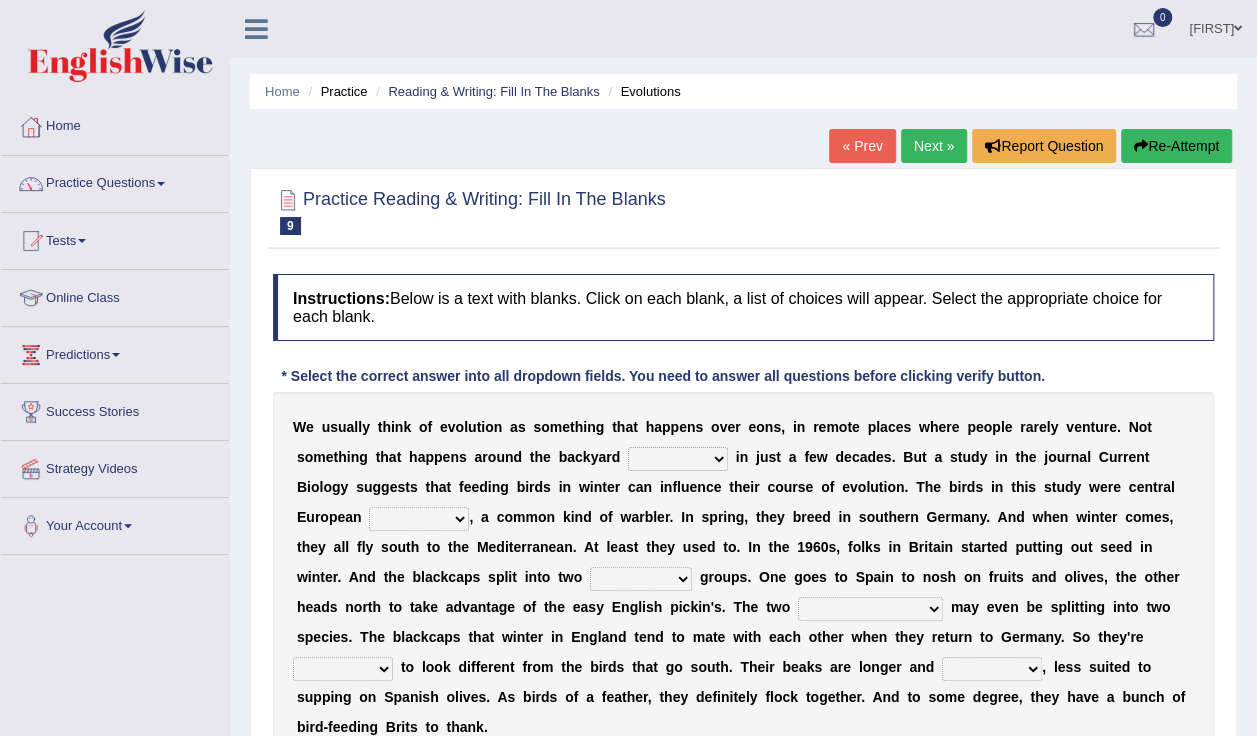 click on "beaver believer birdfeeder phonier" at bounding box center (678, 459) 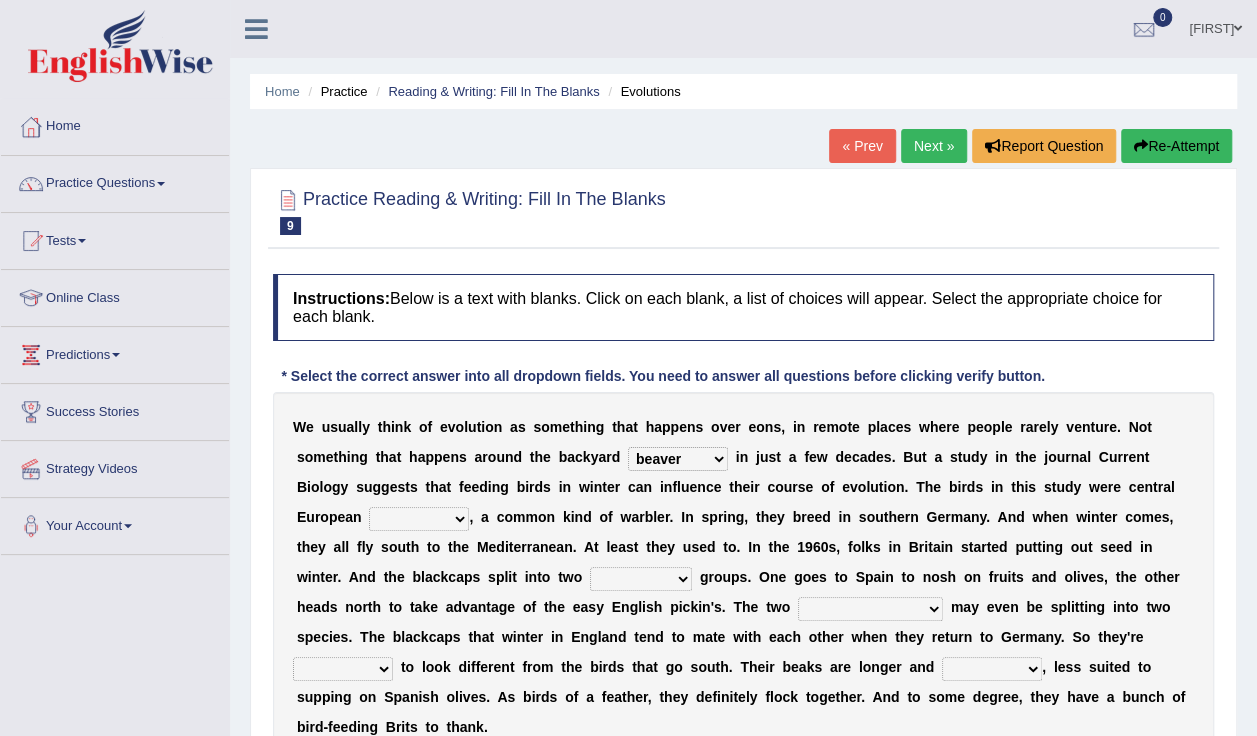 click on "beaver believer birdfeeder phonier" at bounding box center (678, 459) 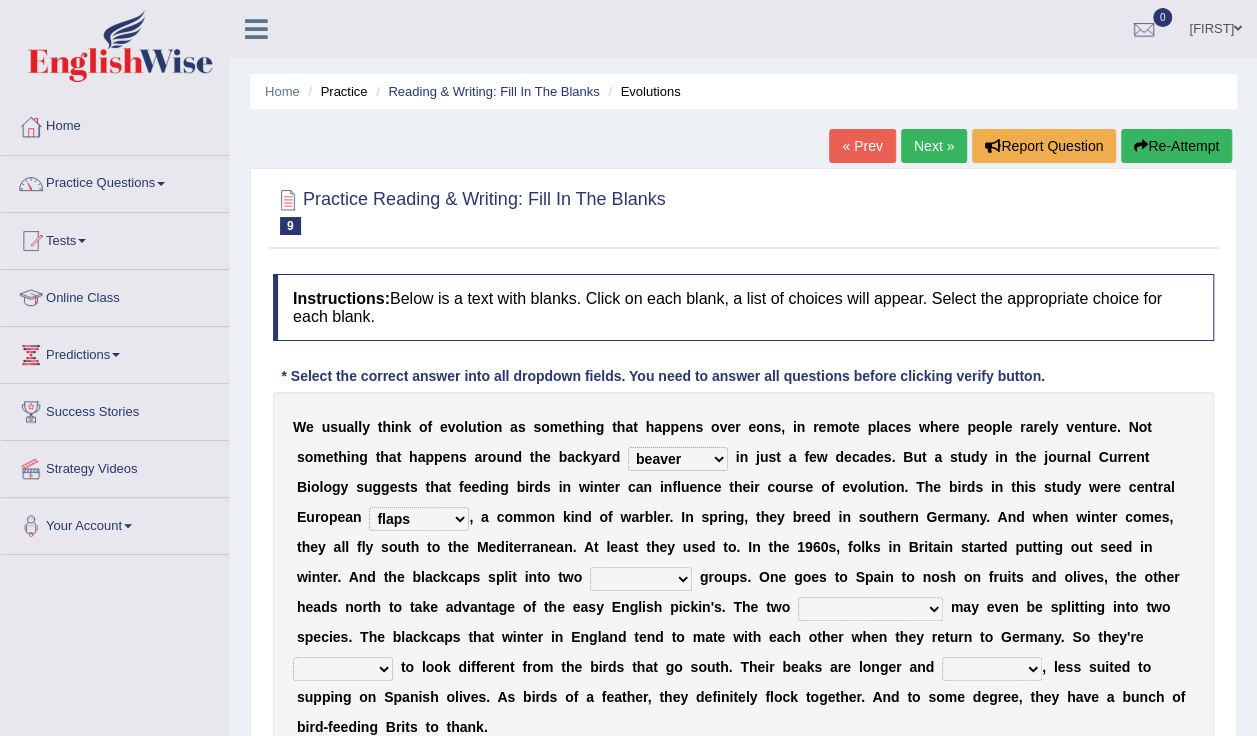 click on "blackcaps pox flaps chats" at bounding box center (419, 519) 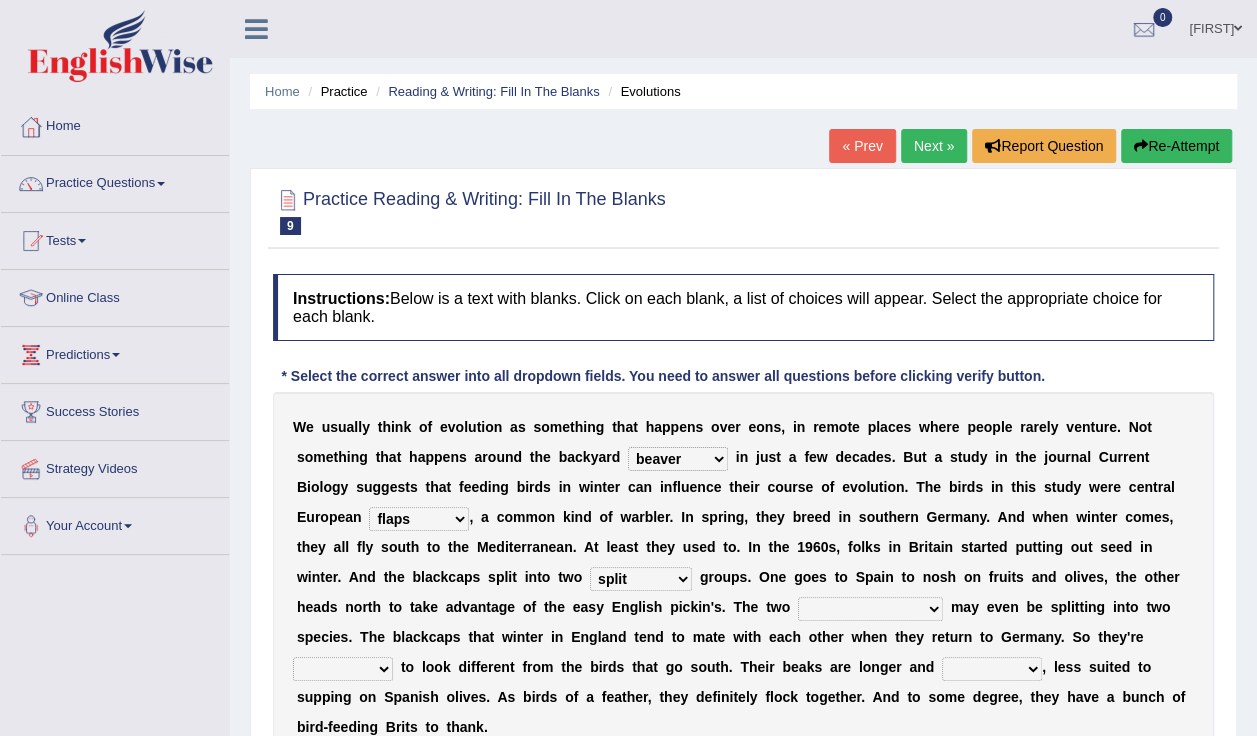 click on "distinct bit disconnect split" at bounding box center (641, 579) 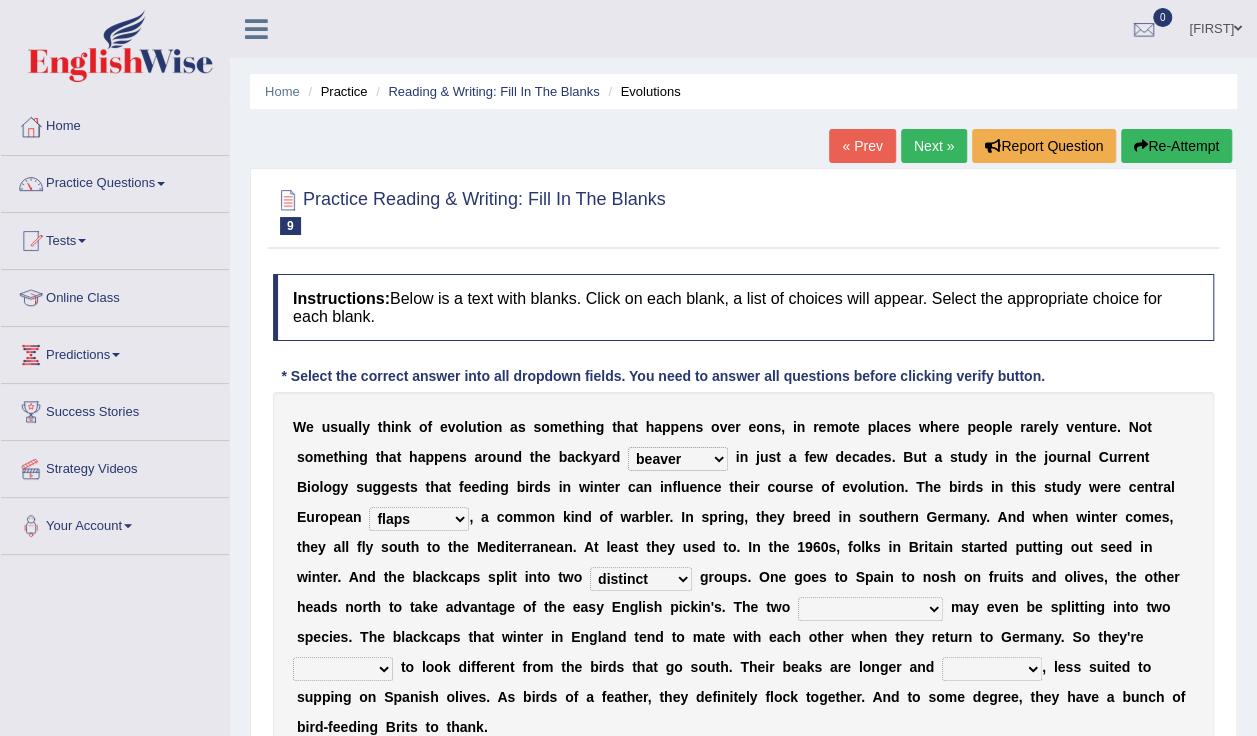 click on "distinct bit disconnect split" at bounding box center [641, 579] 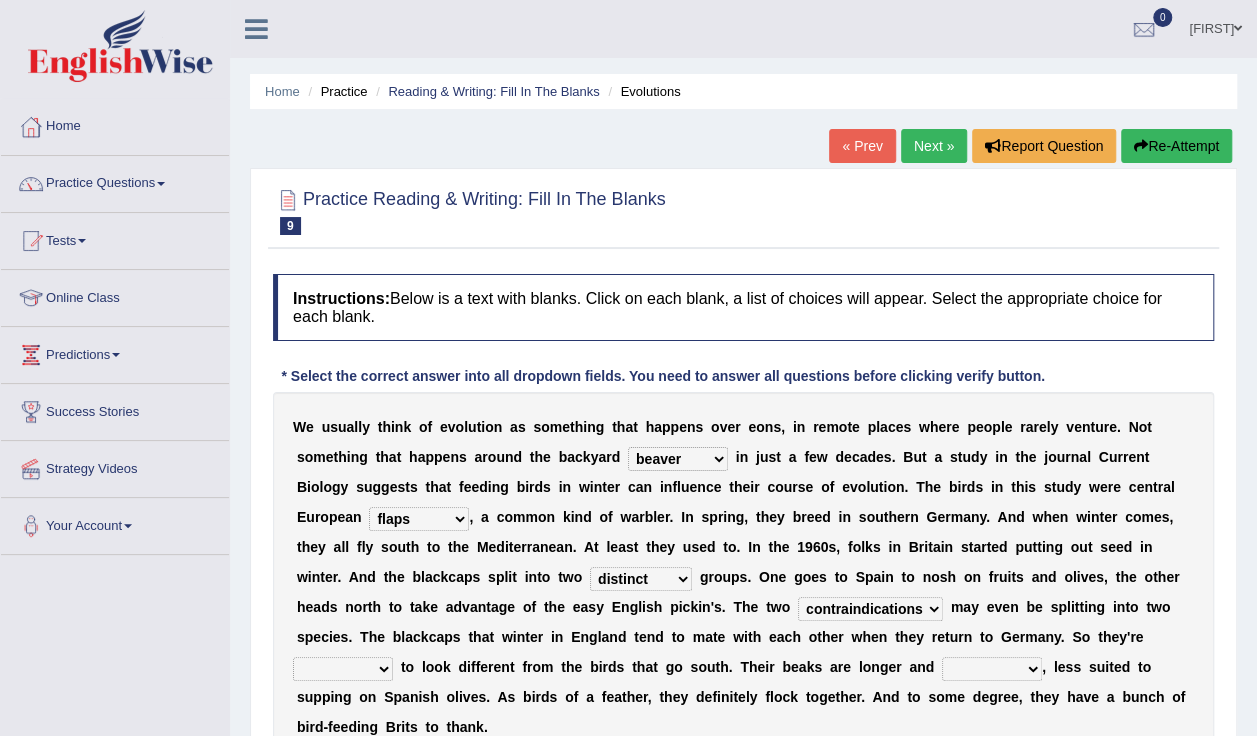 click on "elevators populations breakers contraindications" at bounding box center [870, 609] 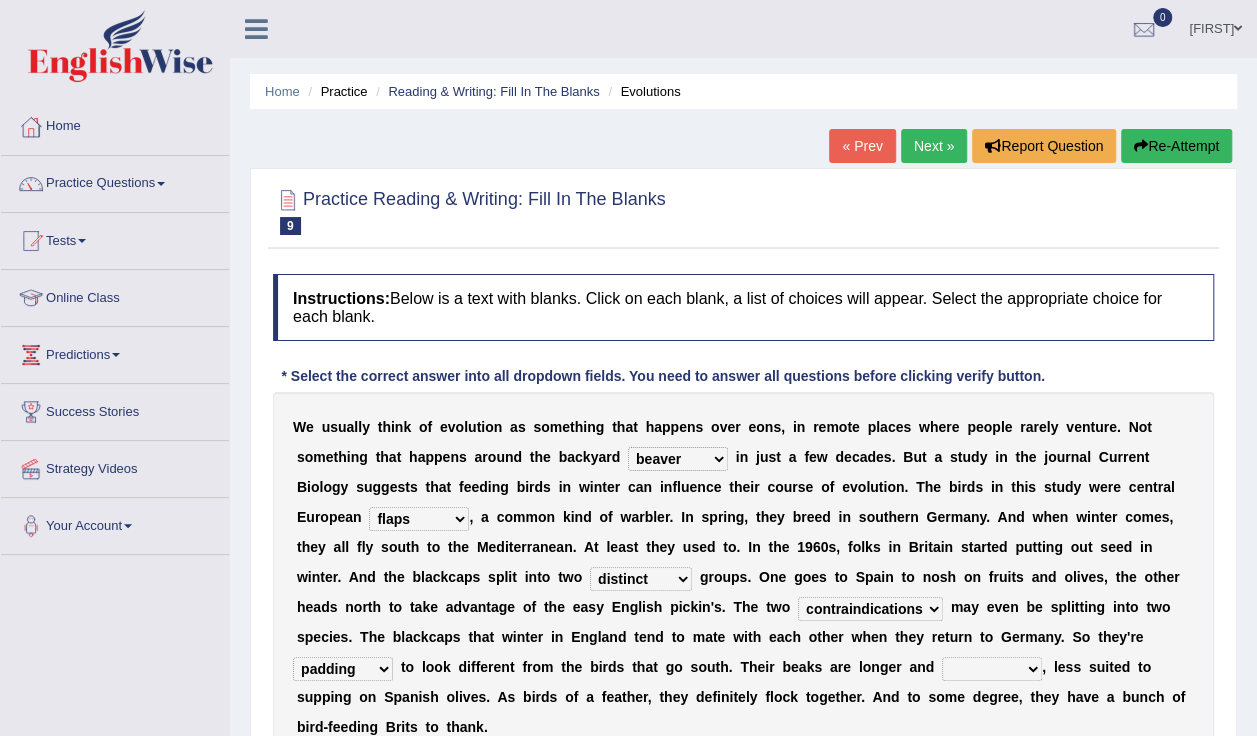 click on "starting blotting wanting padding" at bounding box center (343, 669) 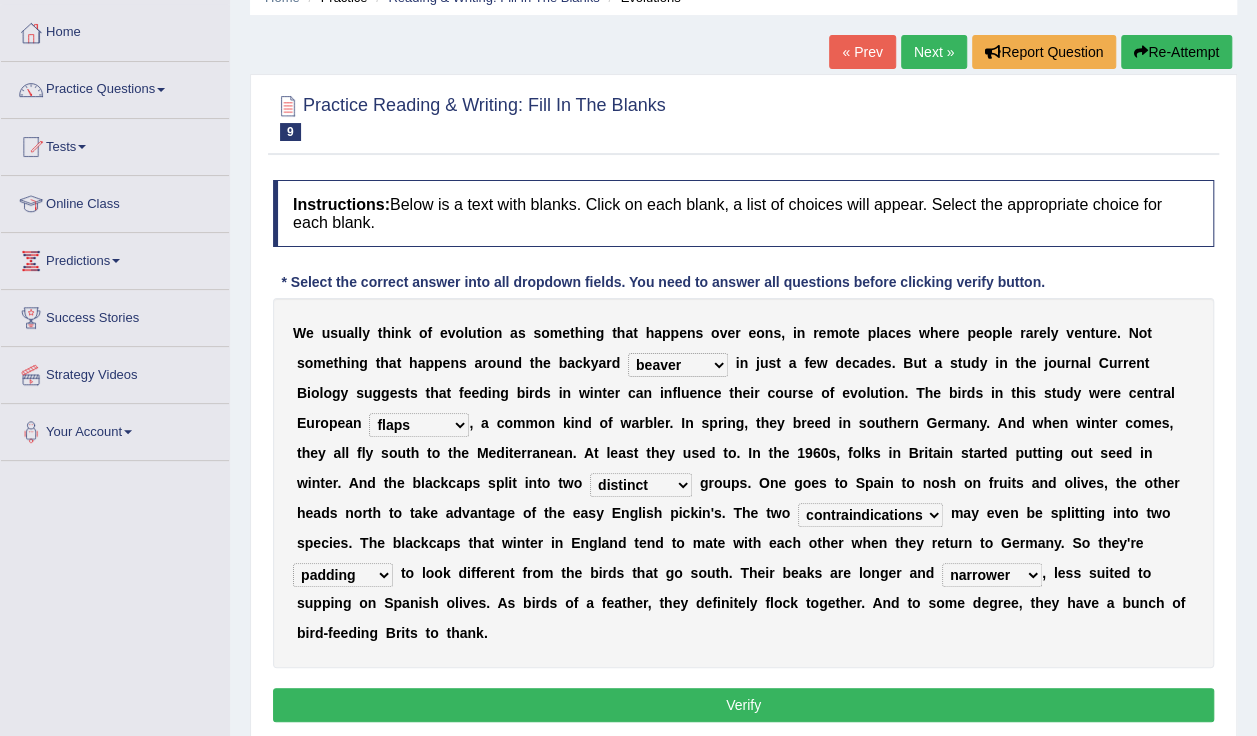 scroll, scrollTop: 97, scrollLeft: 0, axis: vertical 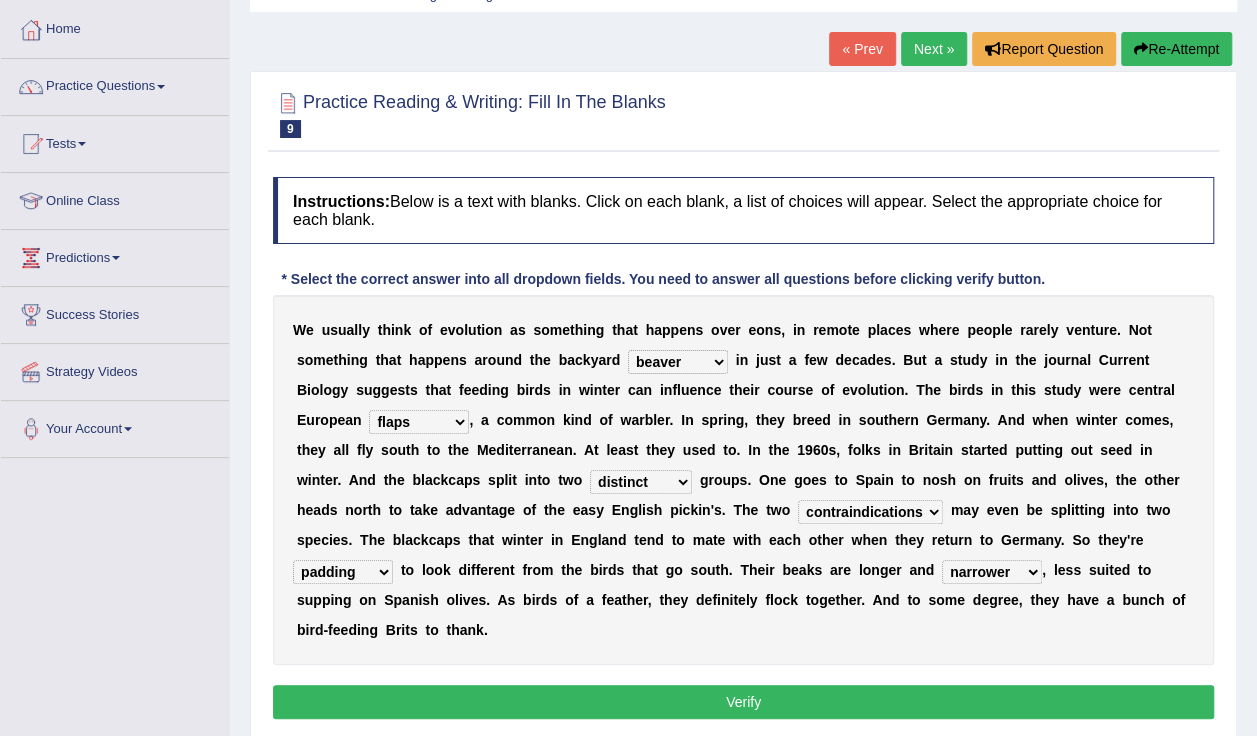 click on "Verify" at bounding box center (743, 702) 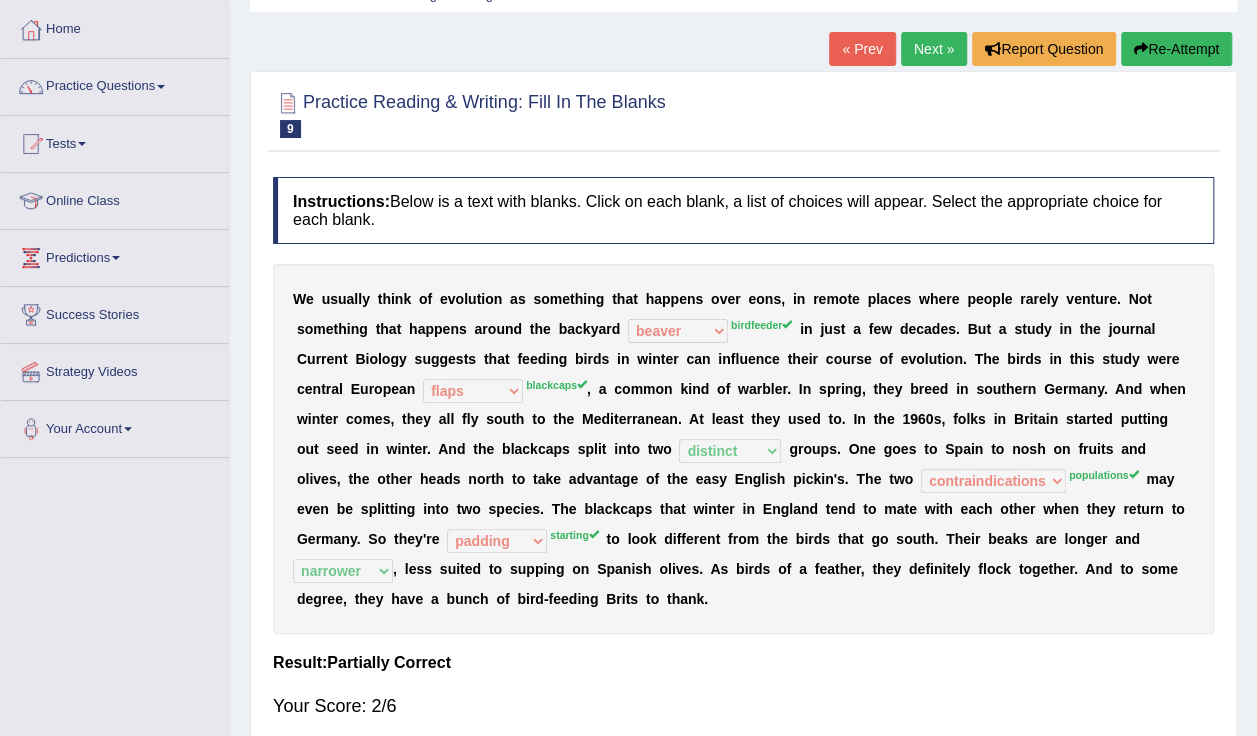 click on "Next »" at bounding box center [934, 49] 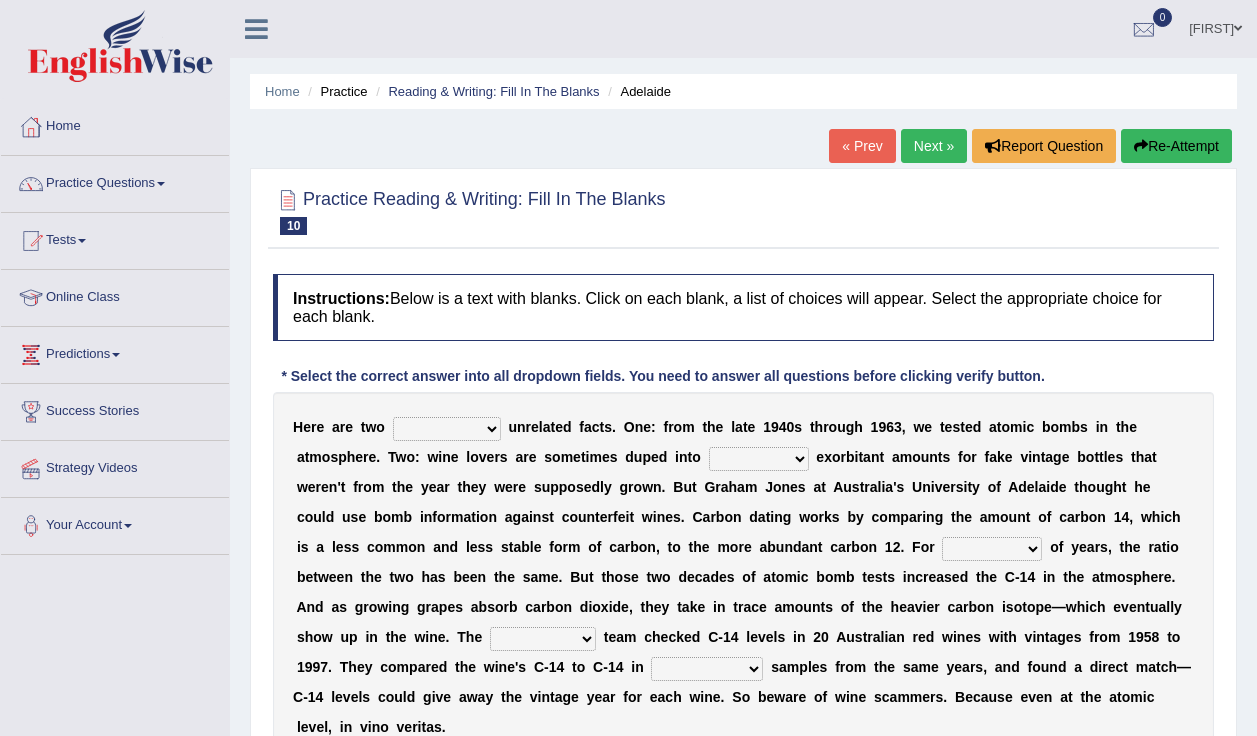 scroll, scrollTop: 0, scrollLeft: 0, axis: both 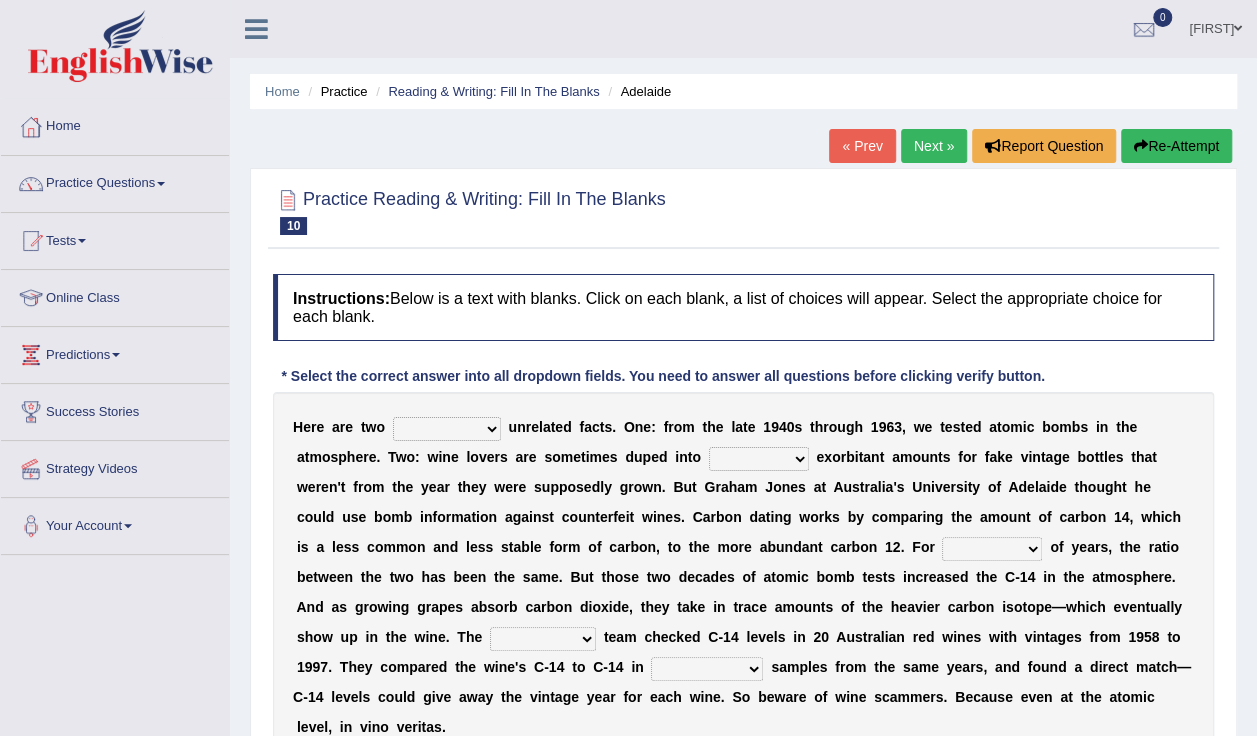 click on "seemingly feelingly endearingly entreatingly" at bounding box center (447, 429) 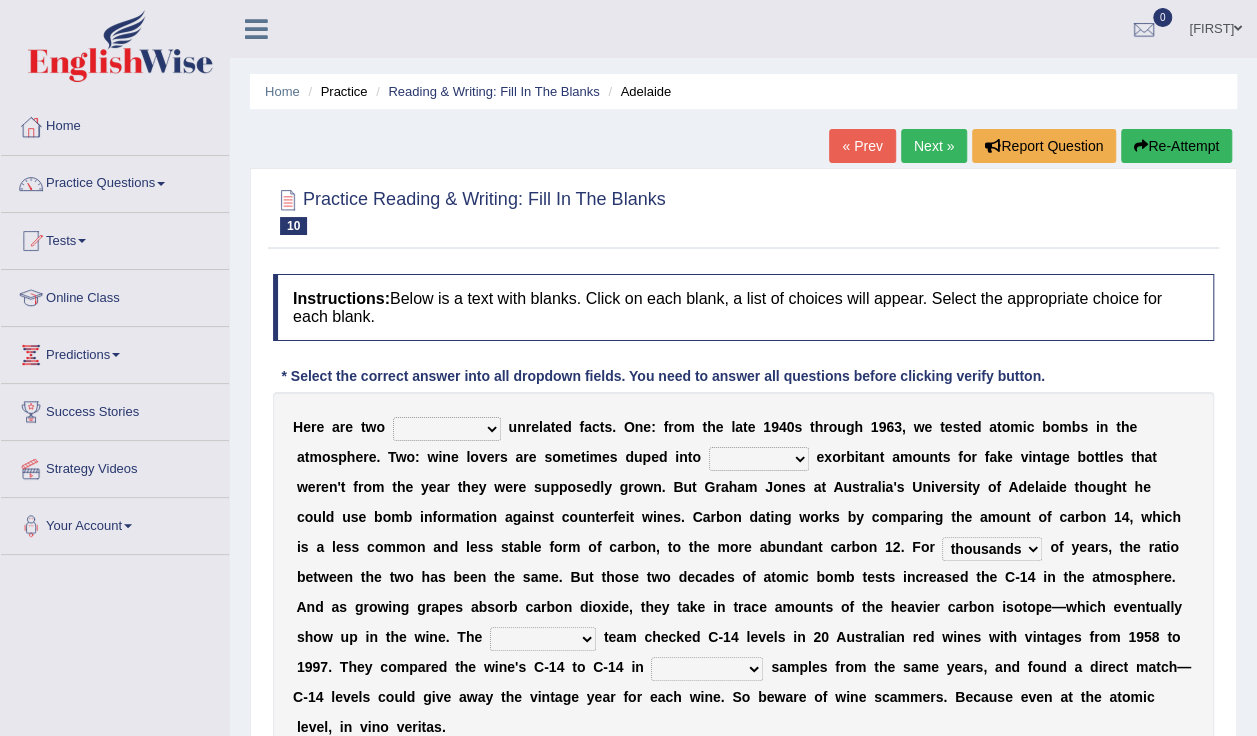 click on "couples much thousands numerous" at bounding box center (992, 549) 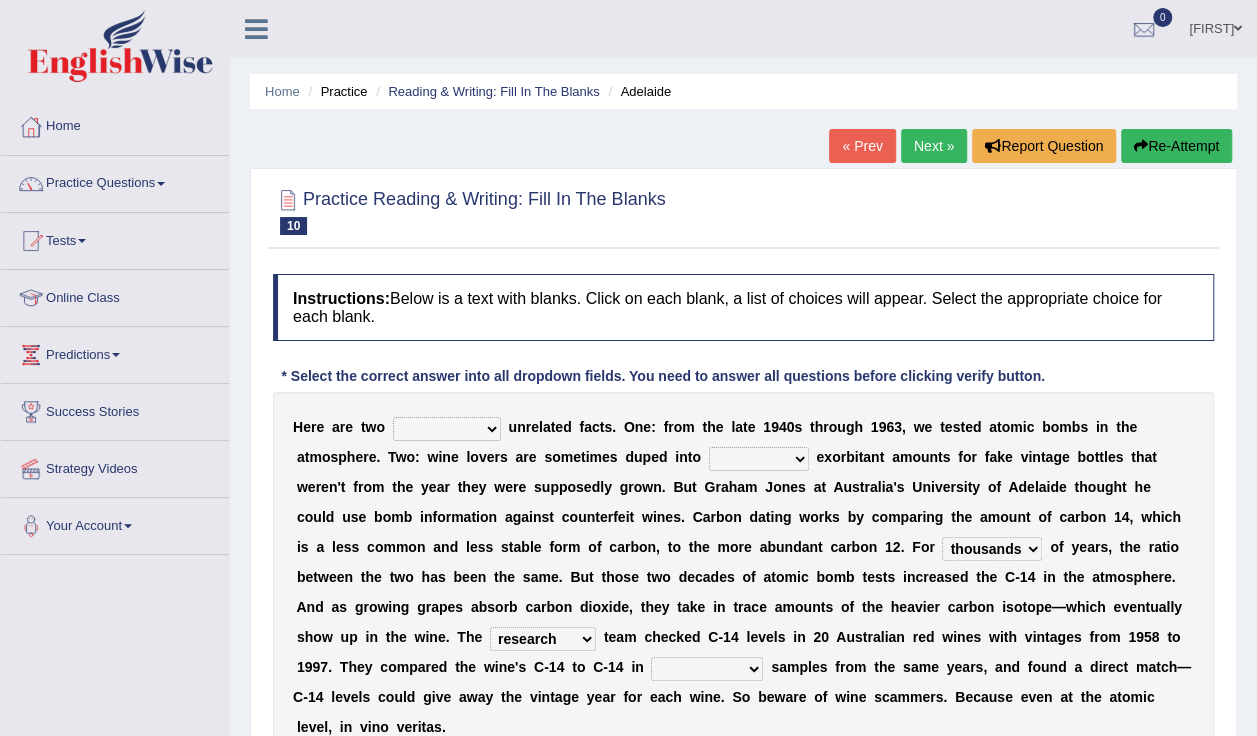 click on "research individual preparation strange" at bounding box center [543, 639] 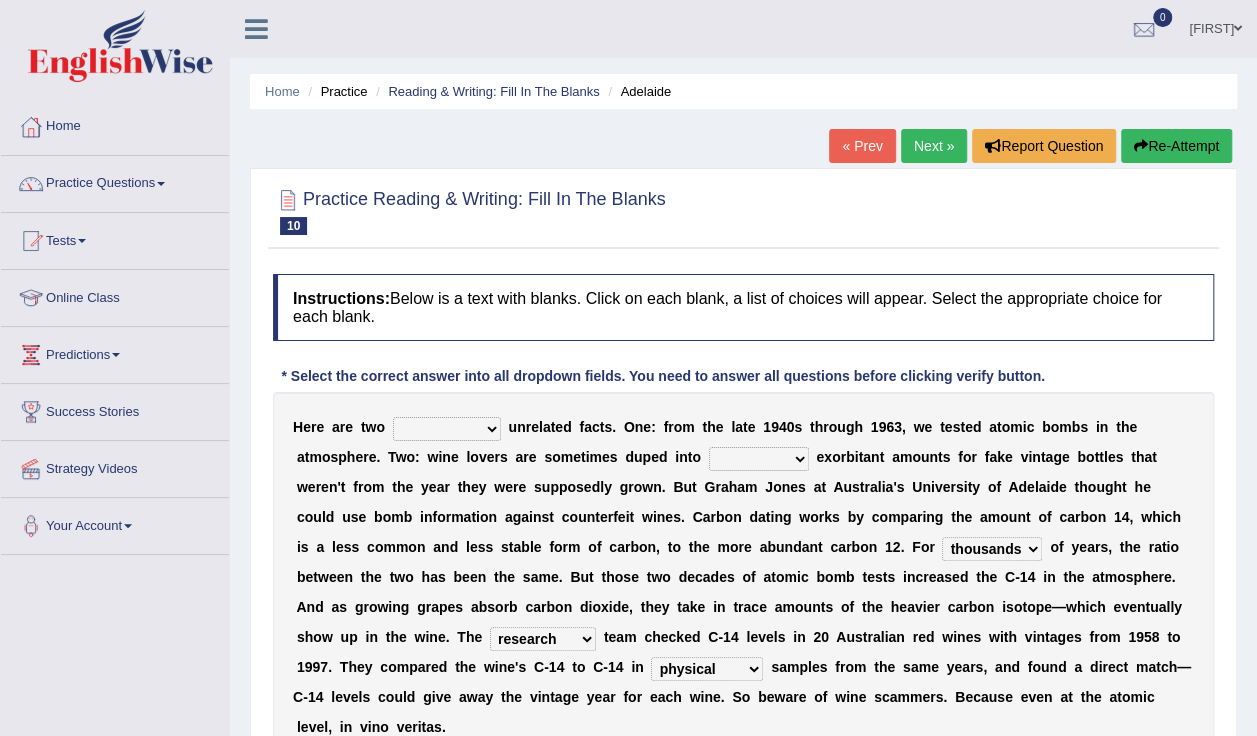click on "physical atmospheric fluid solid" at bounding box center (707, 669) 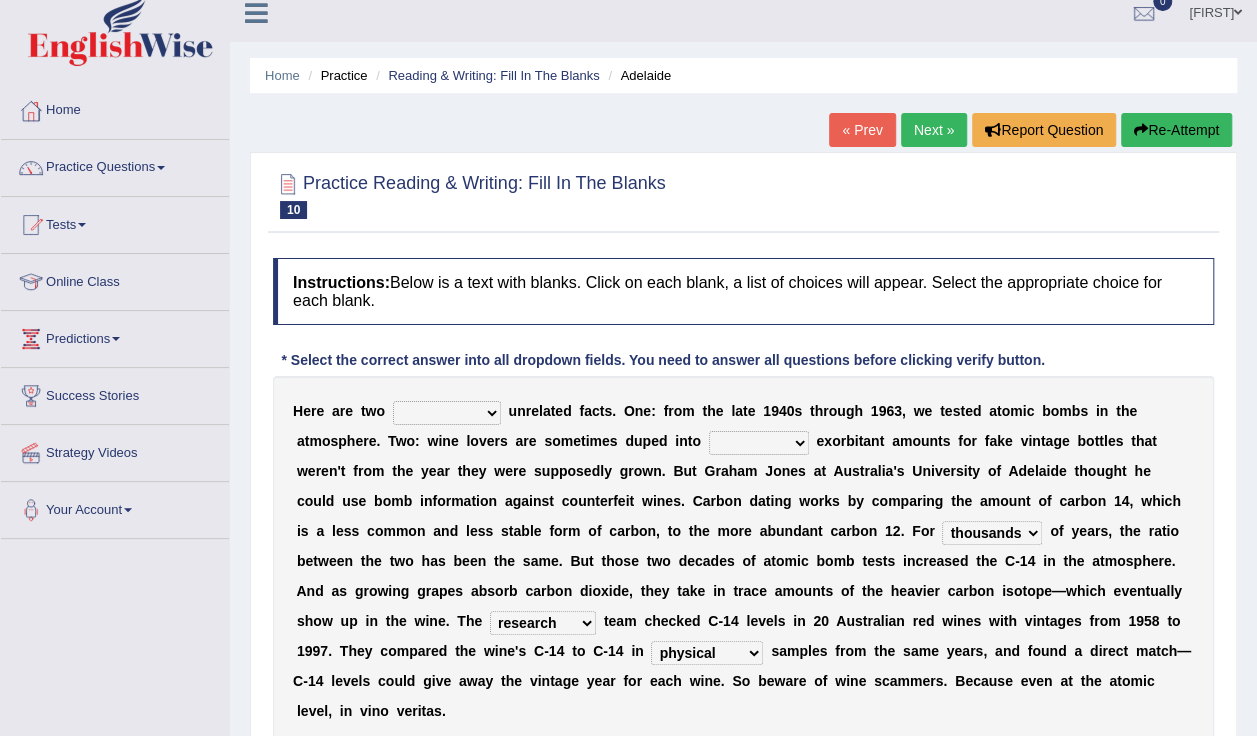 scroll, scrollTop: 4, scrollLeft: 0, axis: vertical 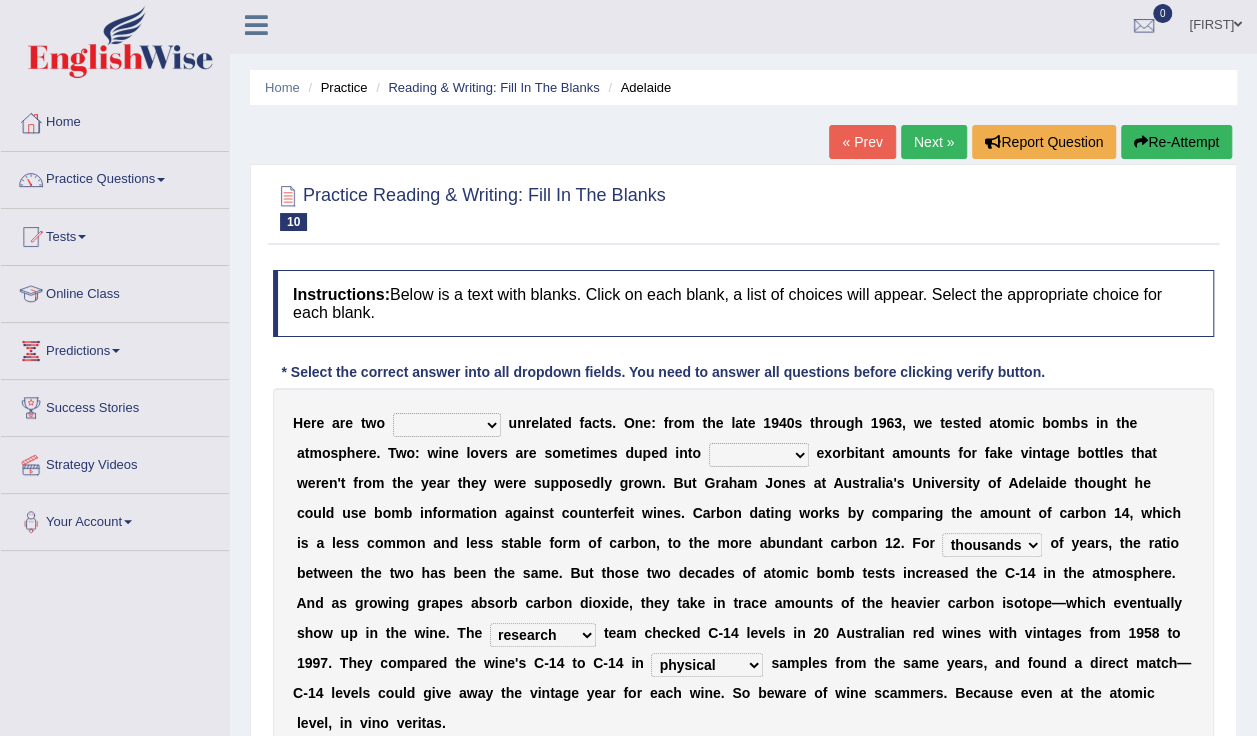 click on "dipping trekking spending swinging" at bounding box center [759, 455] 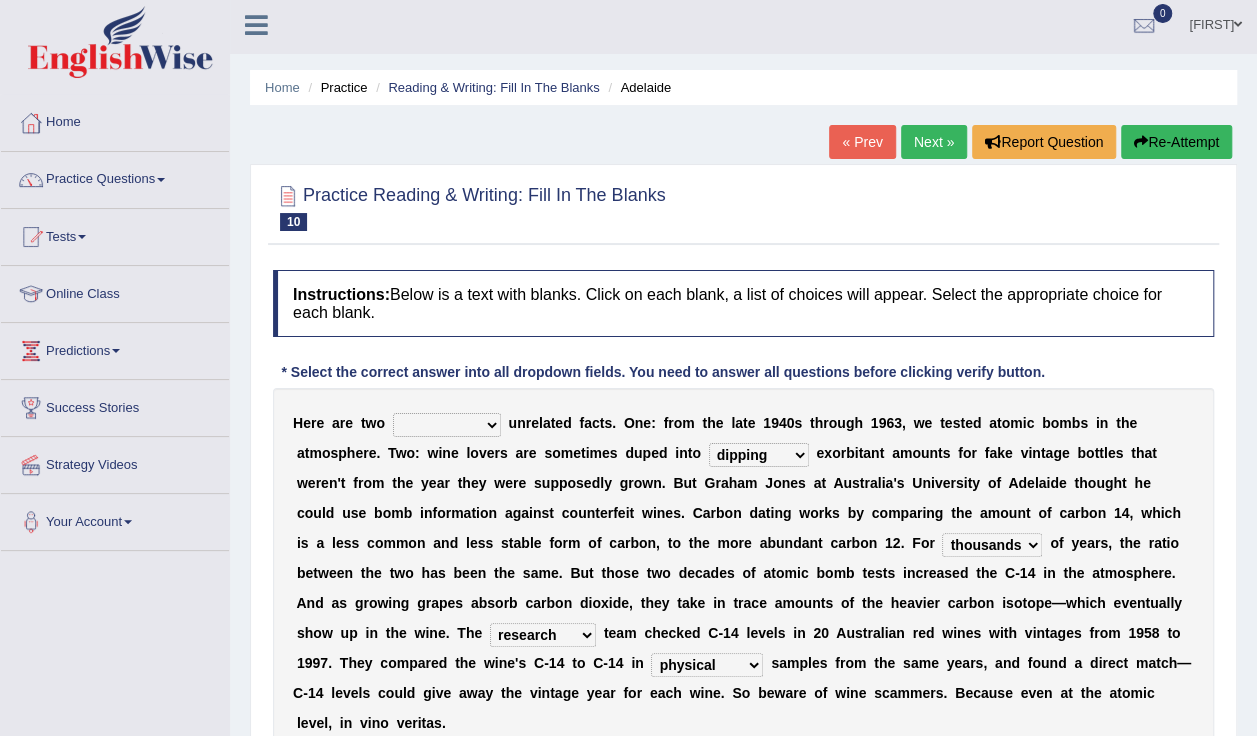 click on "dipping trekking spending swinging" at bounding box center [759, 455] 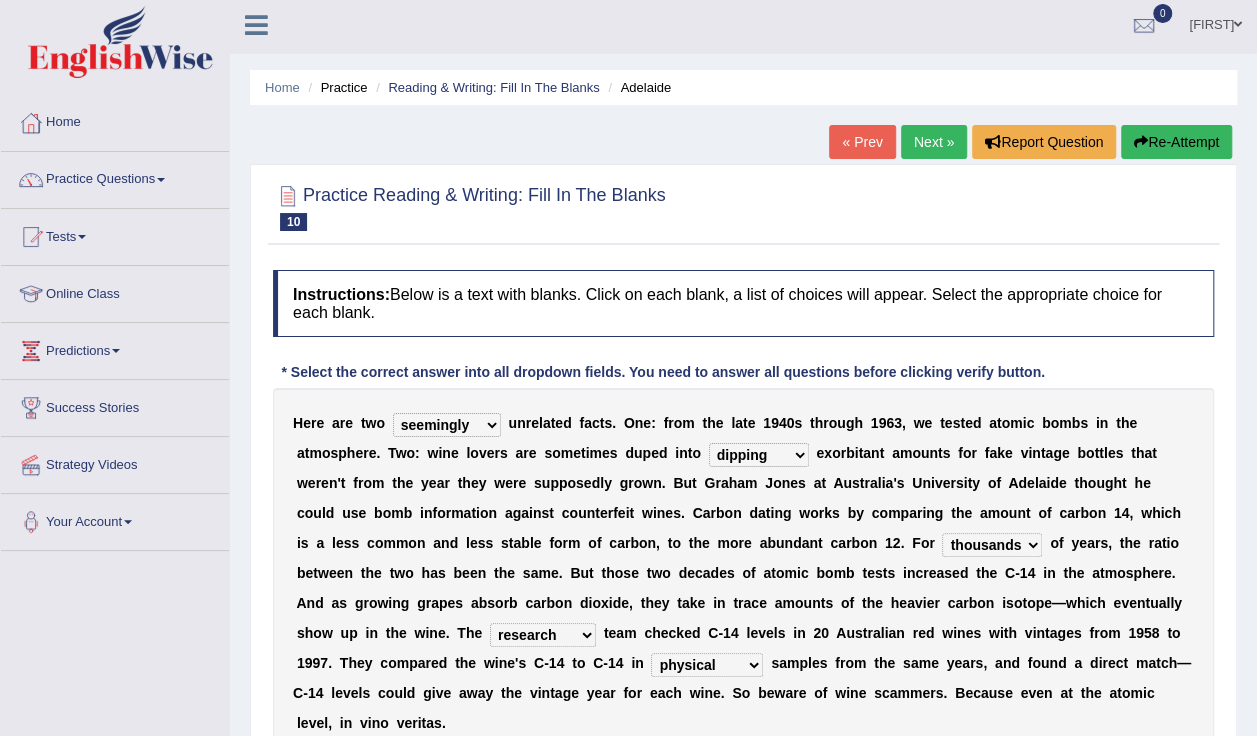 click on "seemingly feelingly endearingly entreatingly" at bounding box center [447, 425] 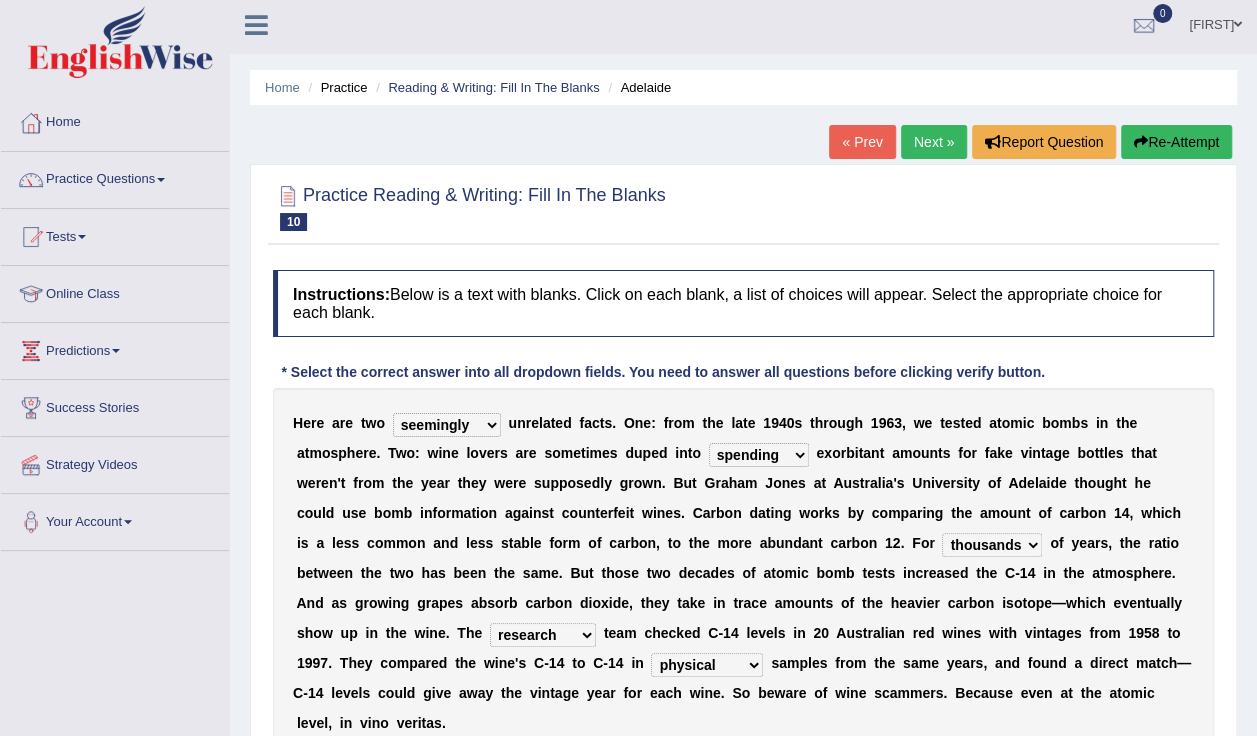 click on "dipping trekking spending swinging" at bounding box center [759, 455] 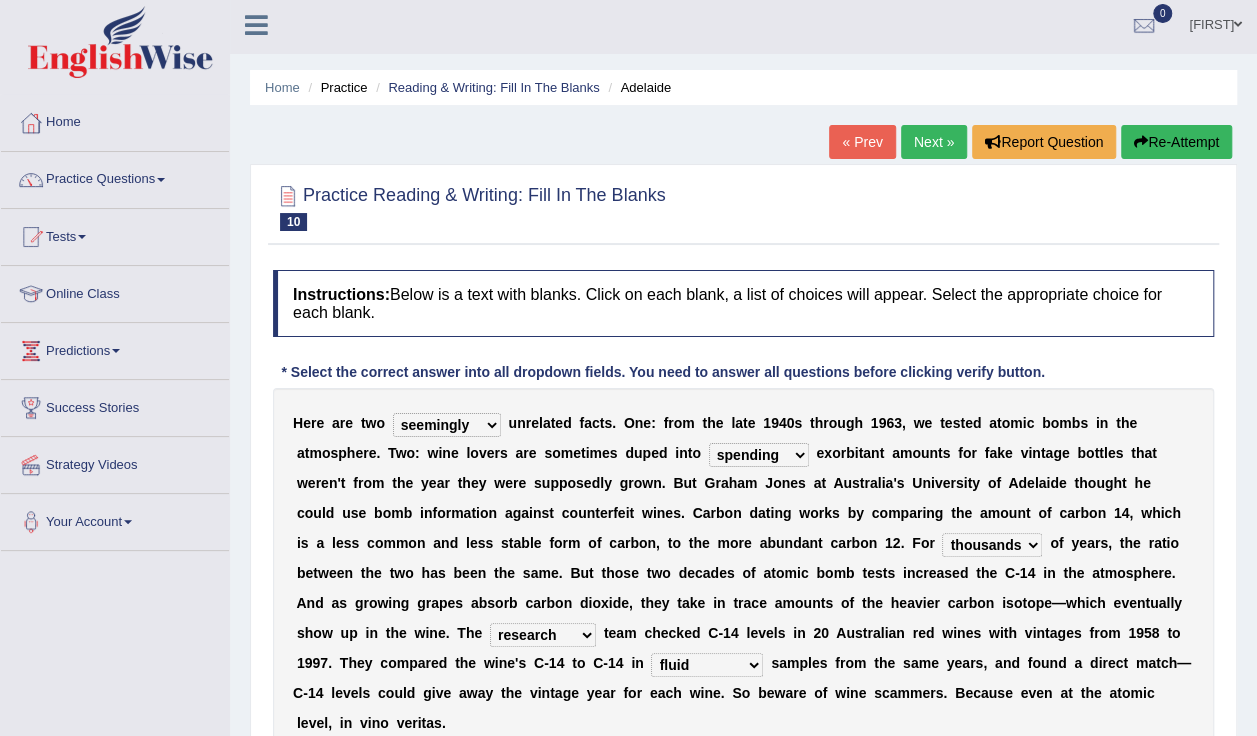 click on "physical atmospheric fluid solid" at bounding box center (707, 665) 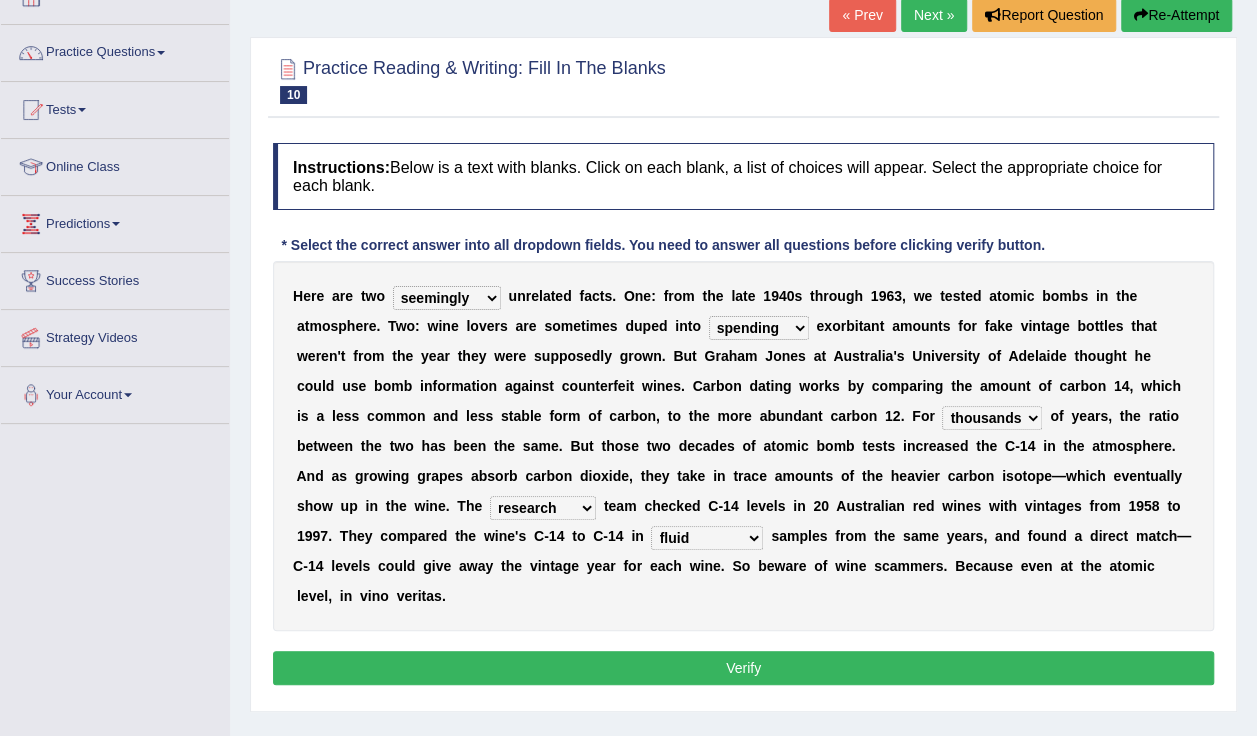 scroll, scrollTop: 140, scrollLeft: 0, axis: vertical 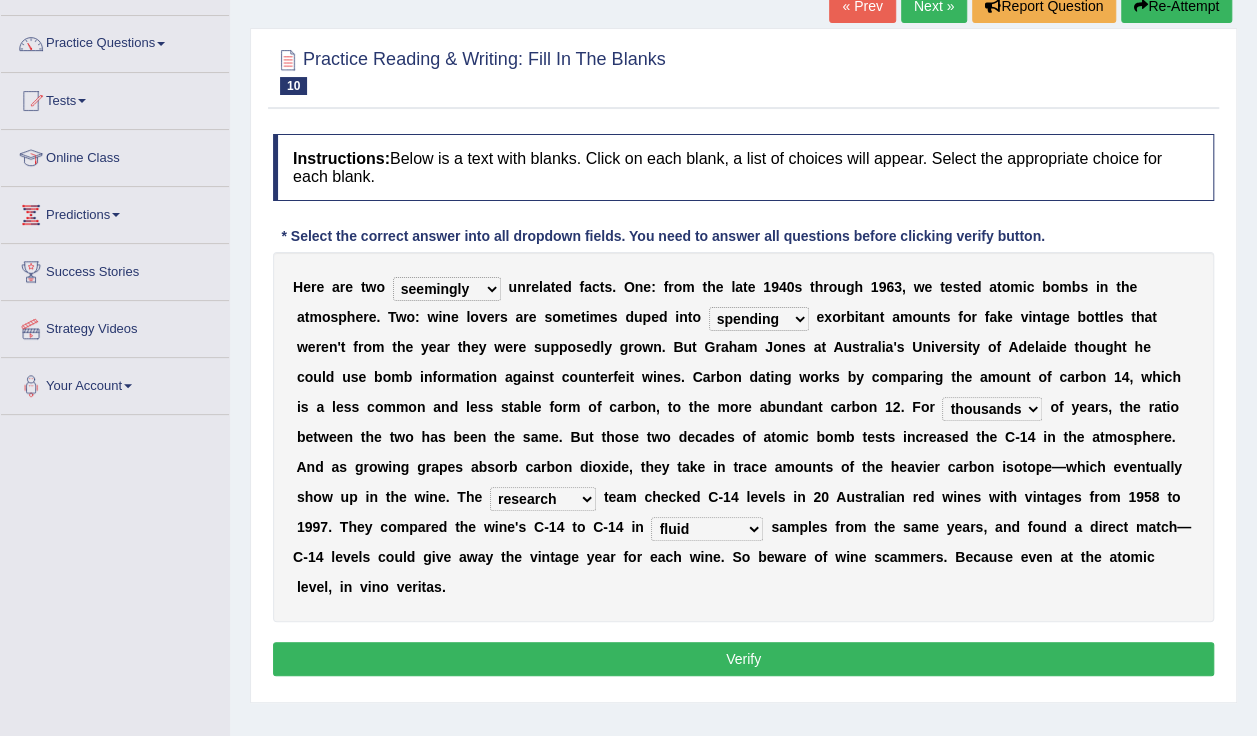 click on "Verify" at bounding box center (743, 659) 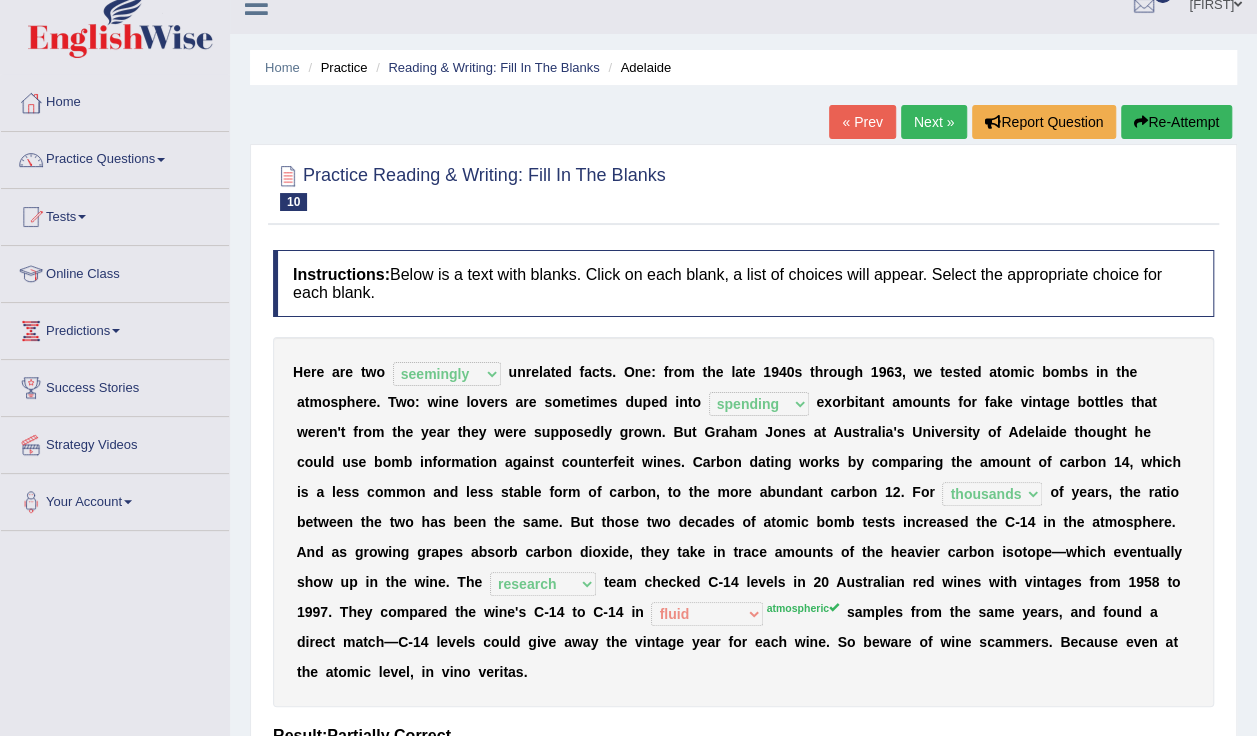 scroll, scrollTop: 20, scrollLeft: 0, axis: vertical 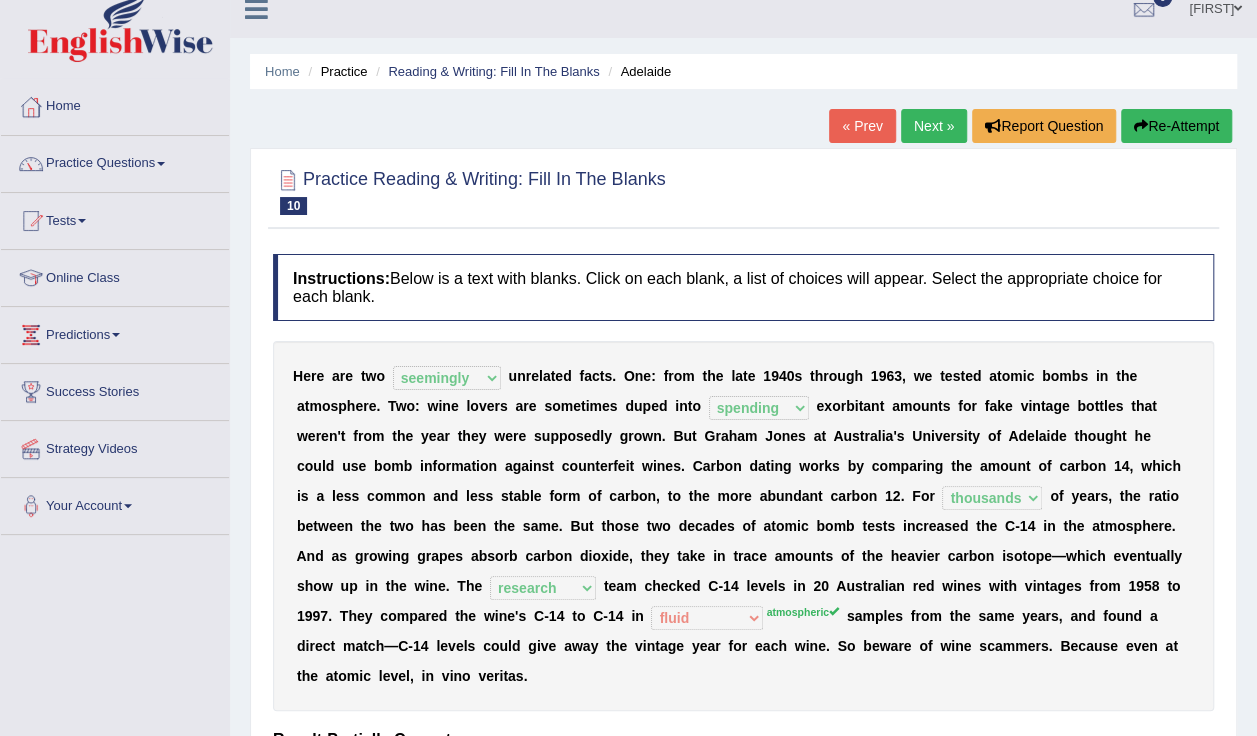 click on "Next »" at bounding box center (934, 126) 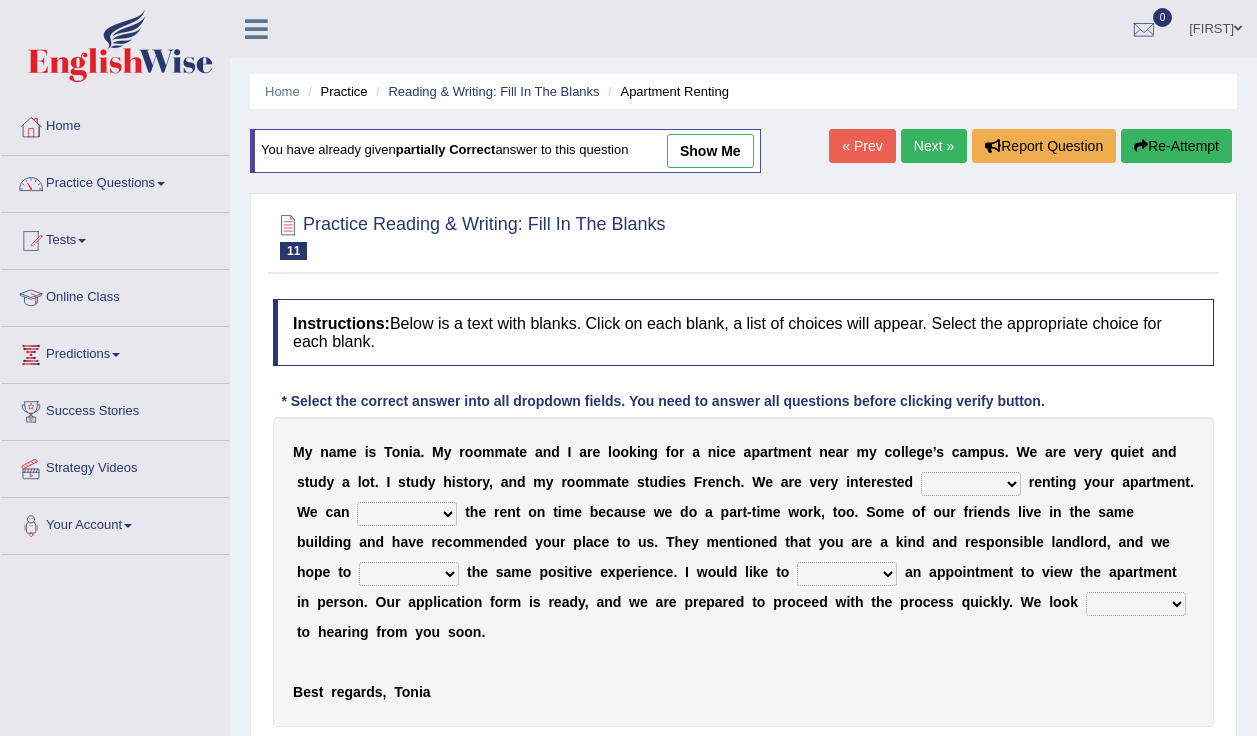 scroll, scrollTop: 0, scrollLeft: 0, axis: both 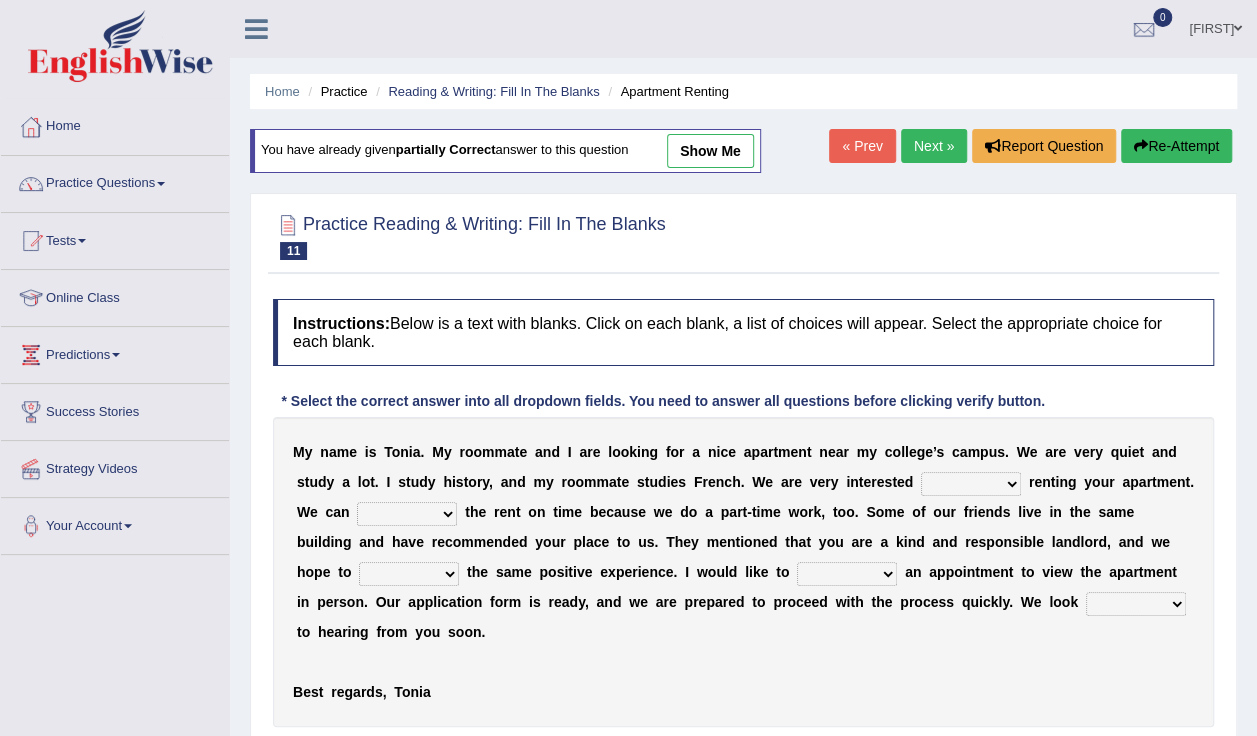 click on "for about at in" at bounding box center [971, 484] 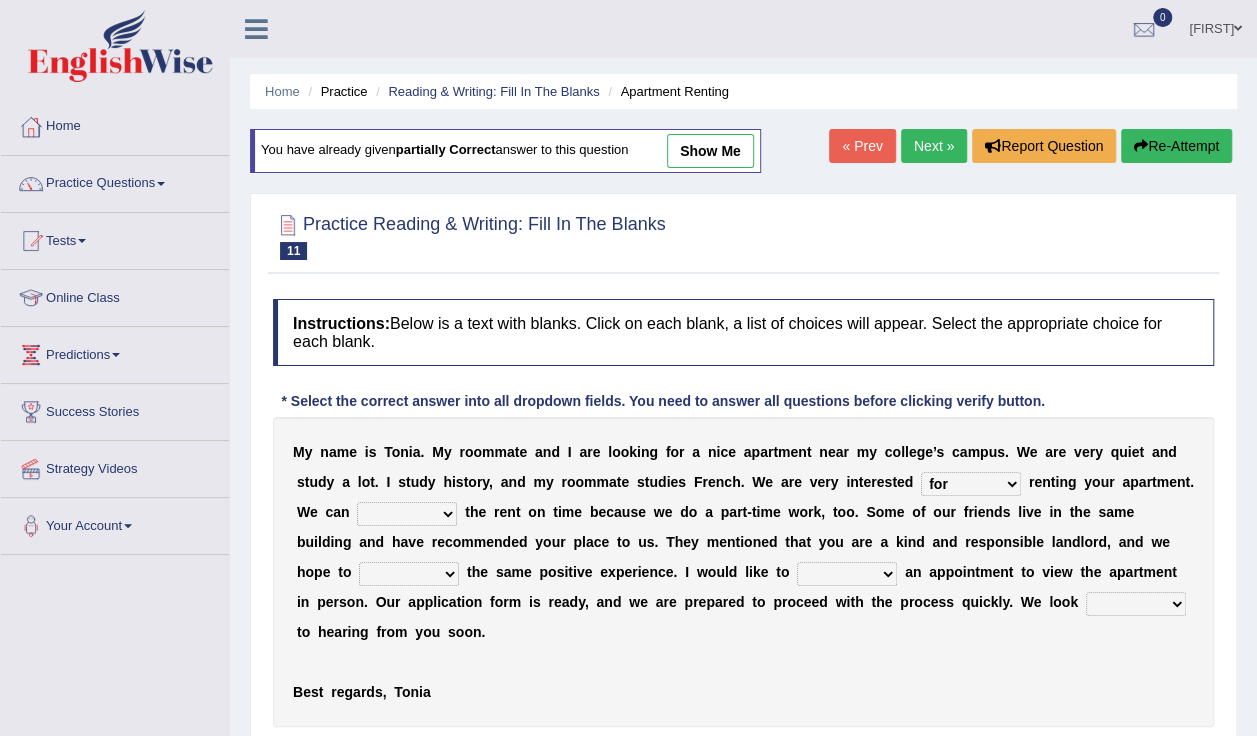 click on "for about at in" at bounding box center (971, 484) 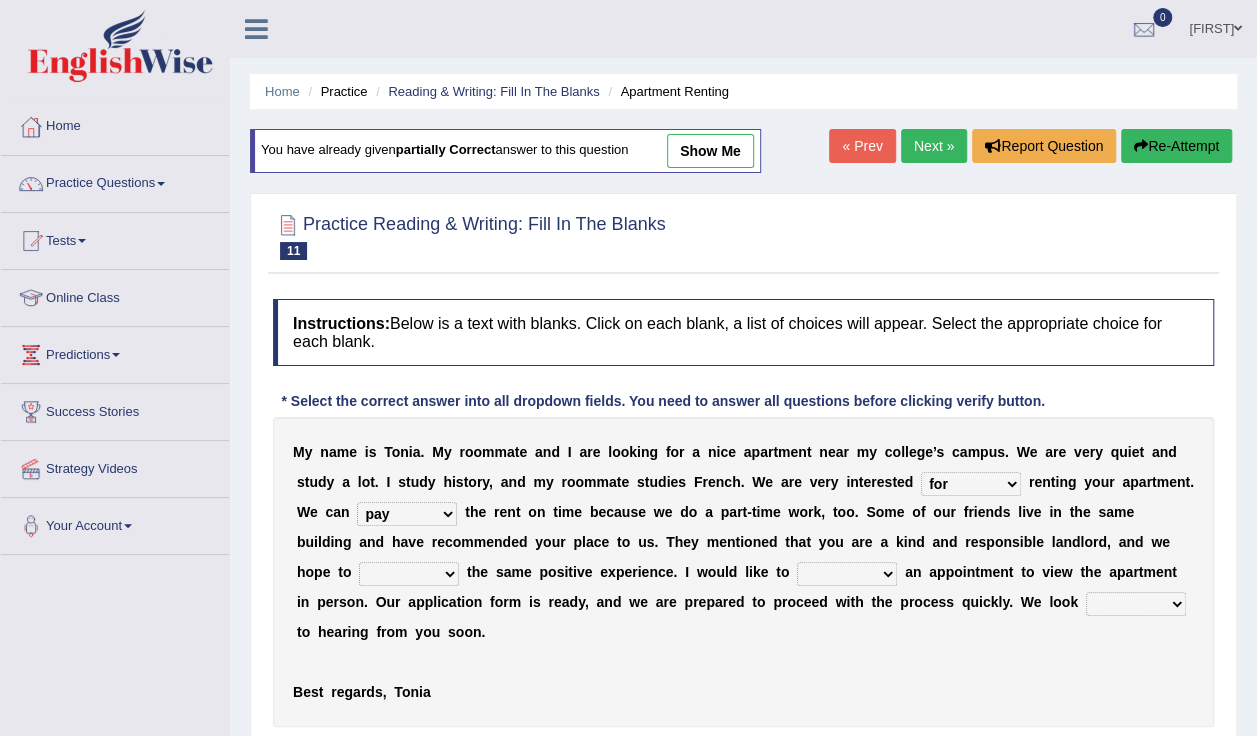 click on "form meet have decide" at bounding box center [409, 574] 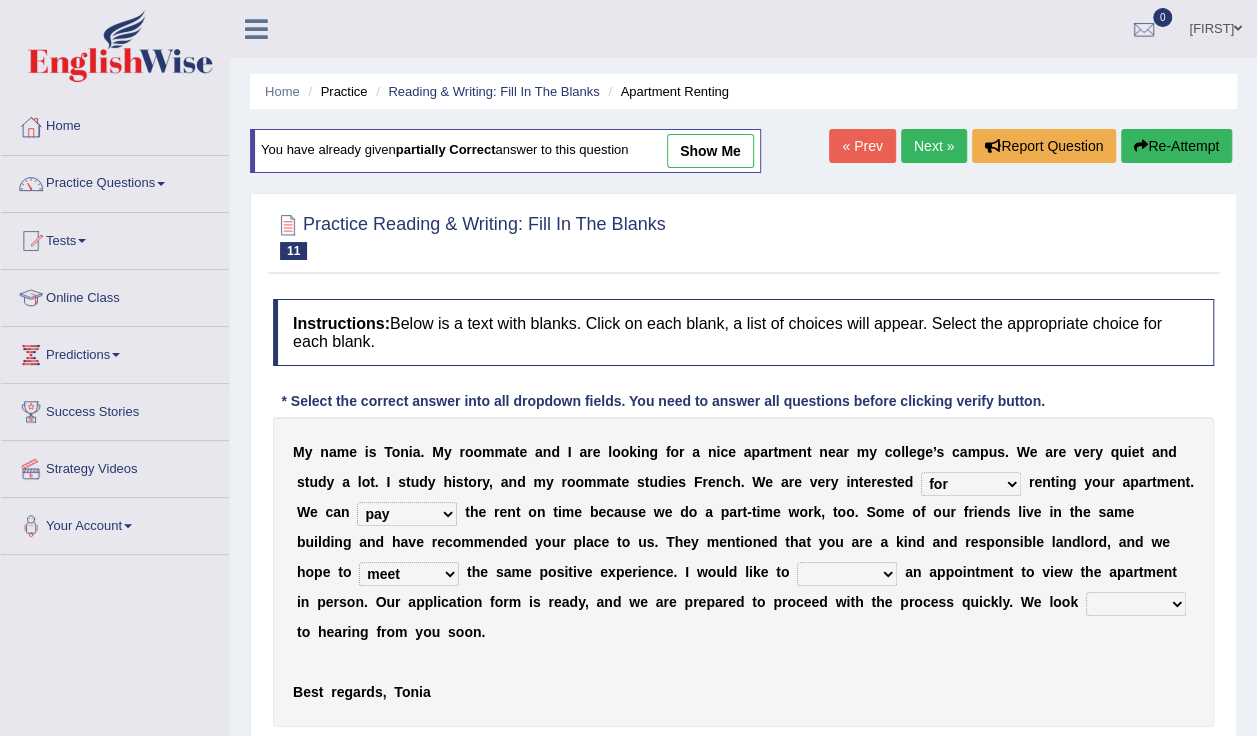 click on "form meet have decide" at bounding box center (409, 574) 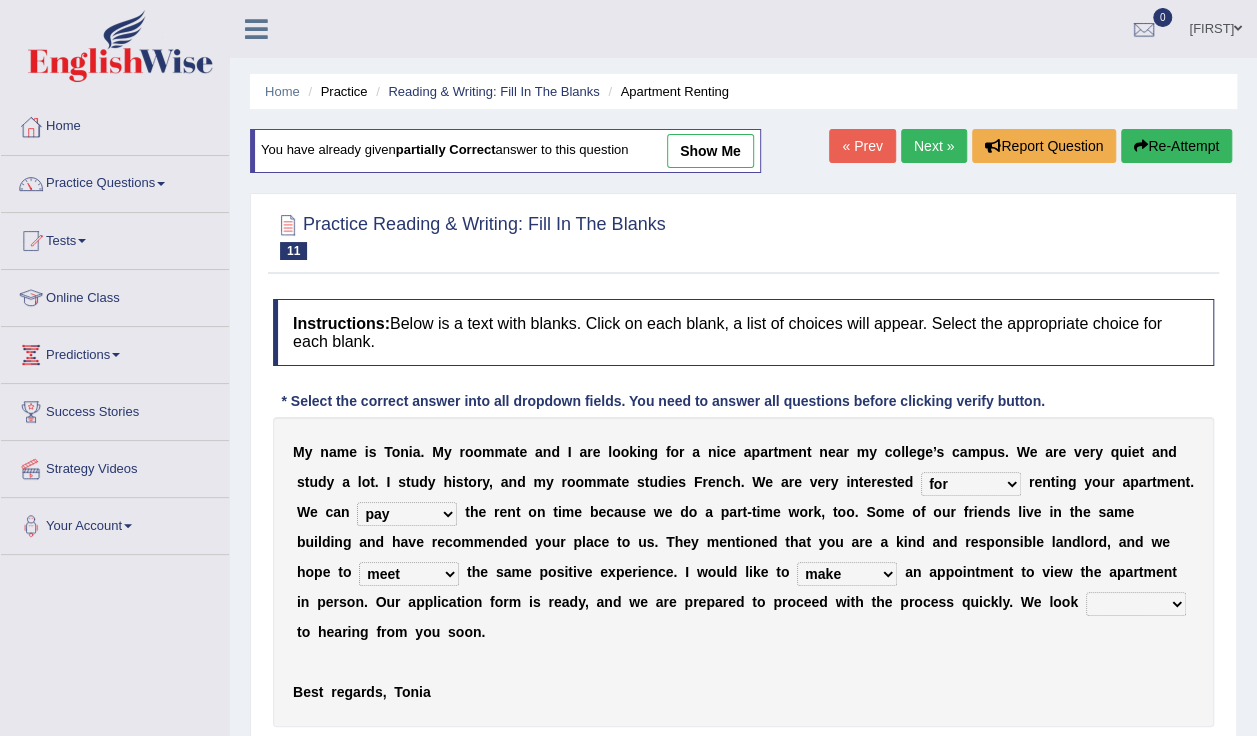 click on "own recall revise make" at bounding box center [847, 574] 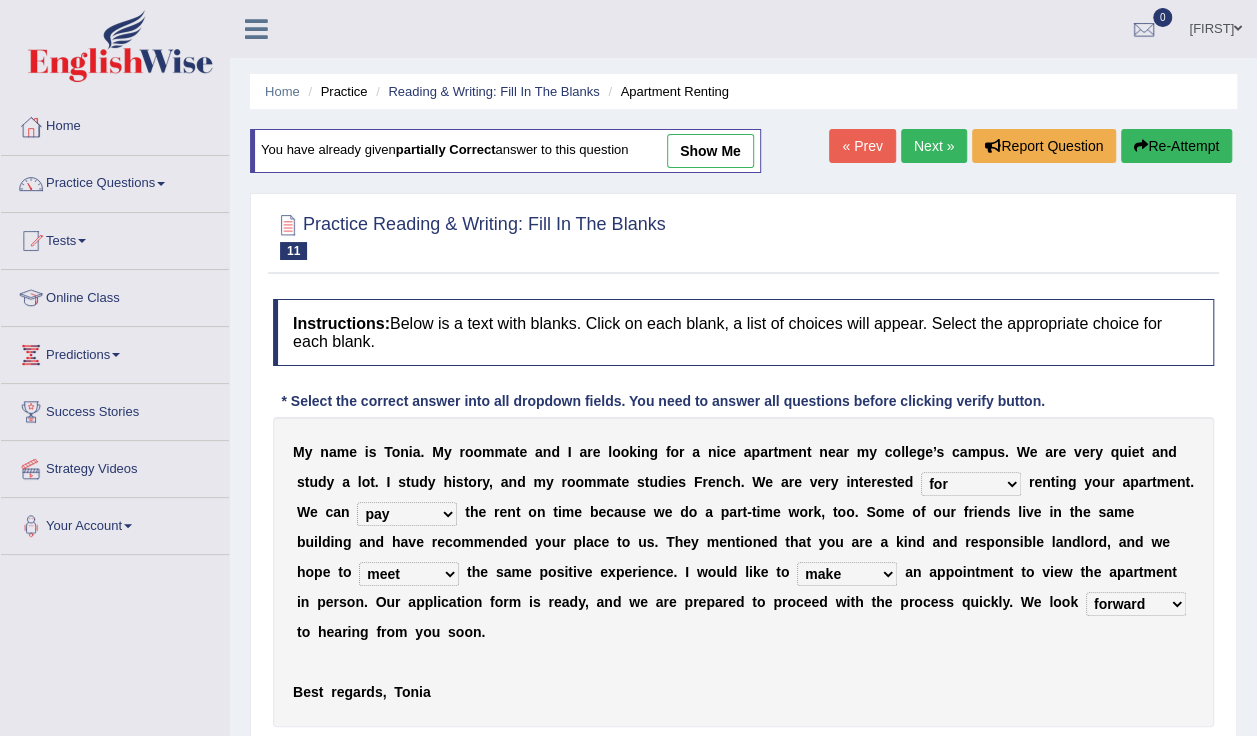 click on "around out in forward" at bounding box center [1136, 604] 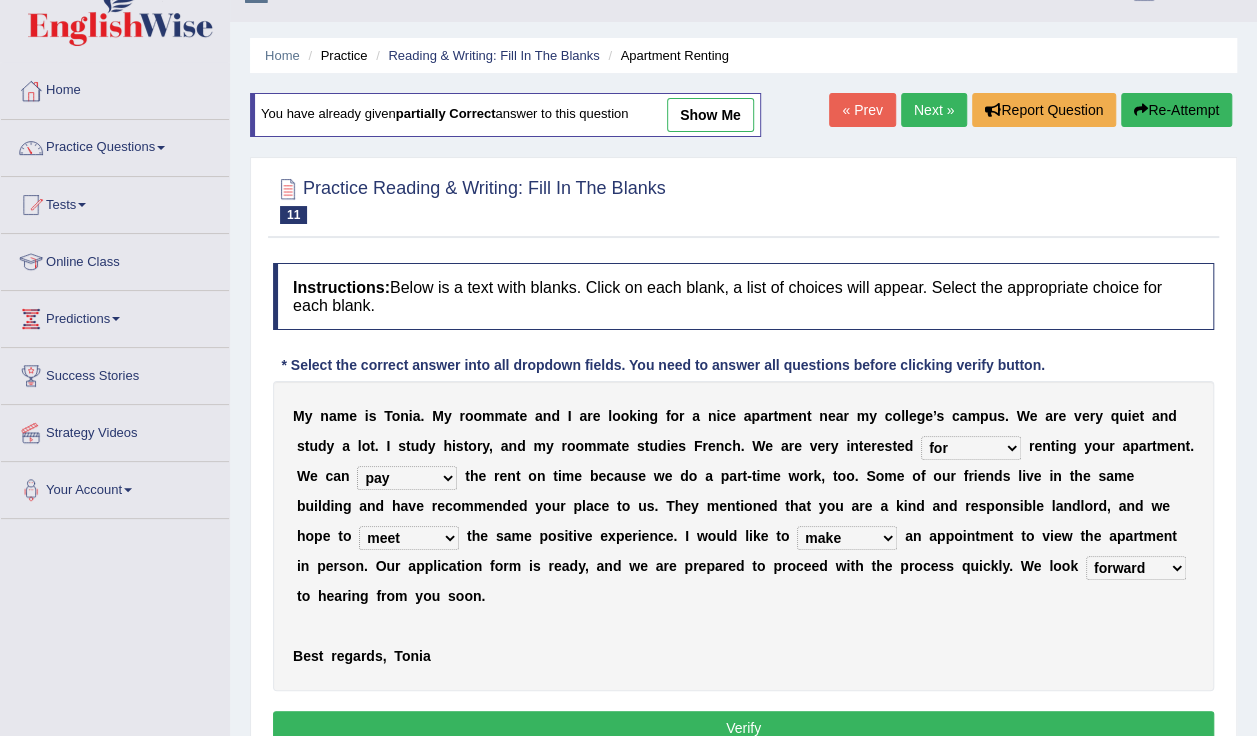 scroll, scrollTop: 47, scrollLeft: 0, axis: vertical 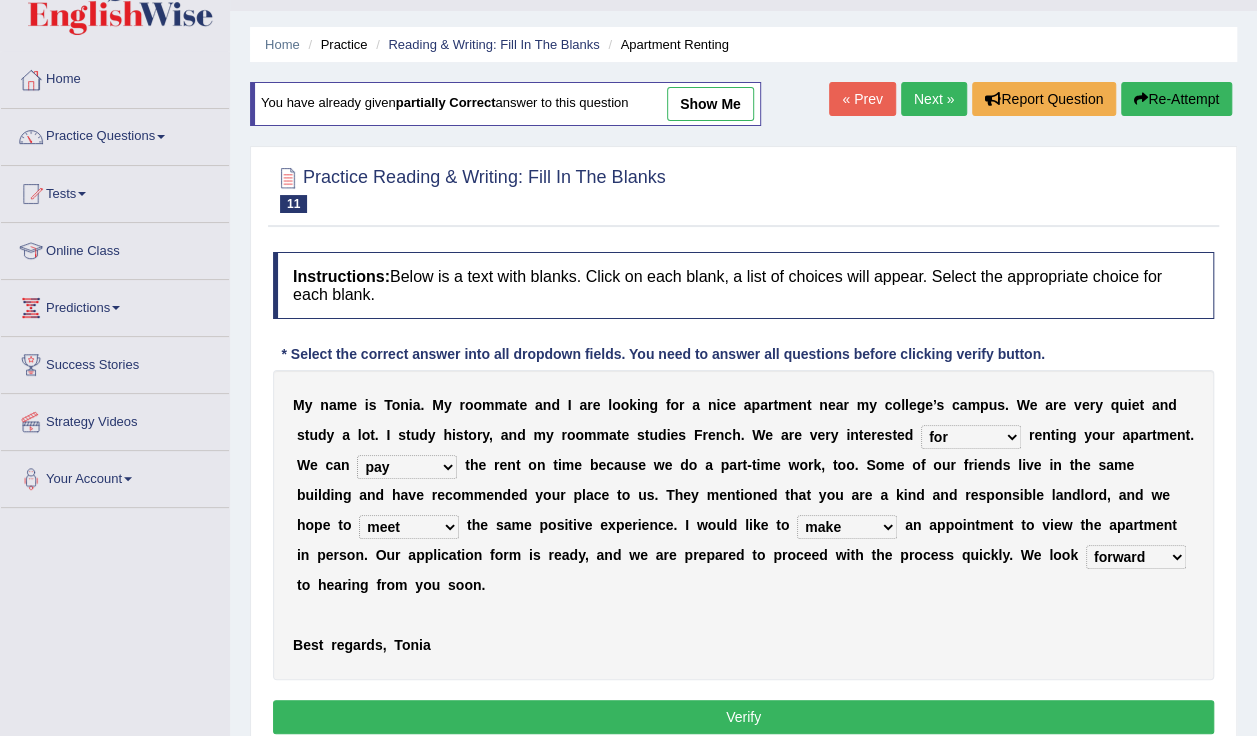 click on "Verify" at bounding box center [743, 717] 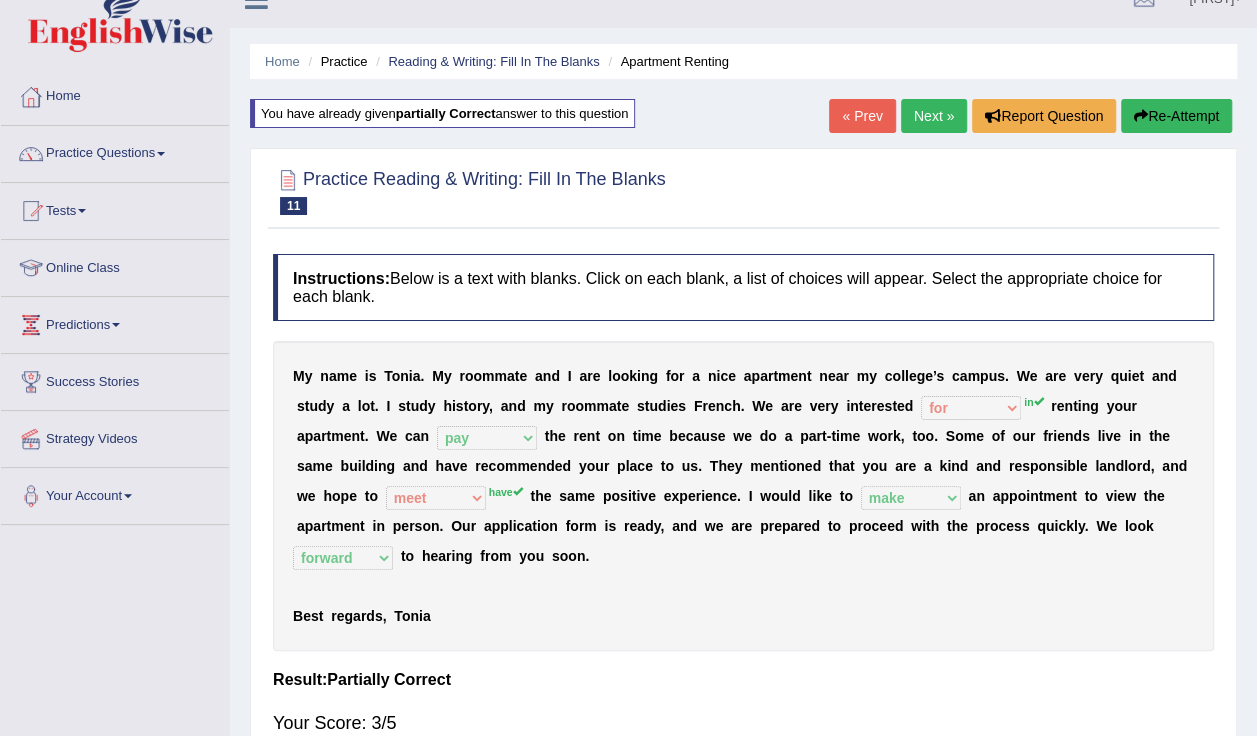 scroll, scrollTop: 37, scrollLeft: 0, axis: vertical 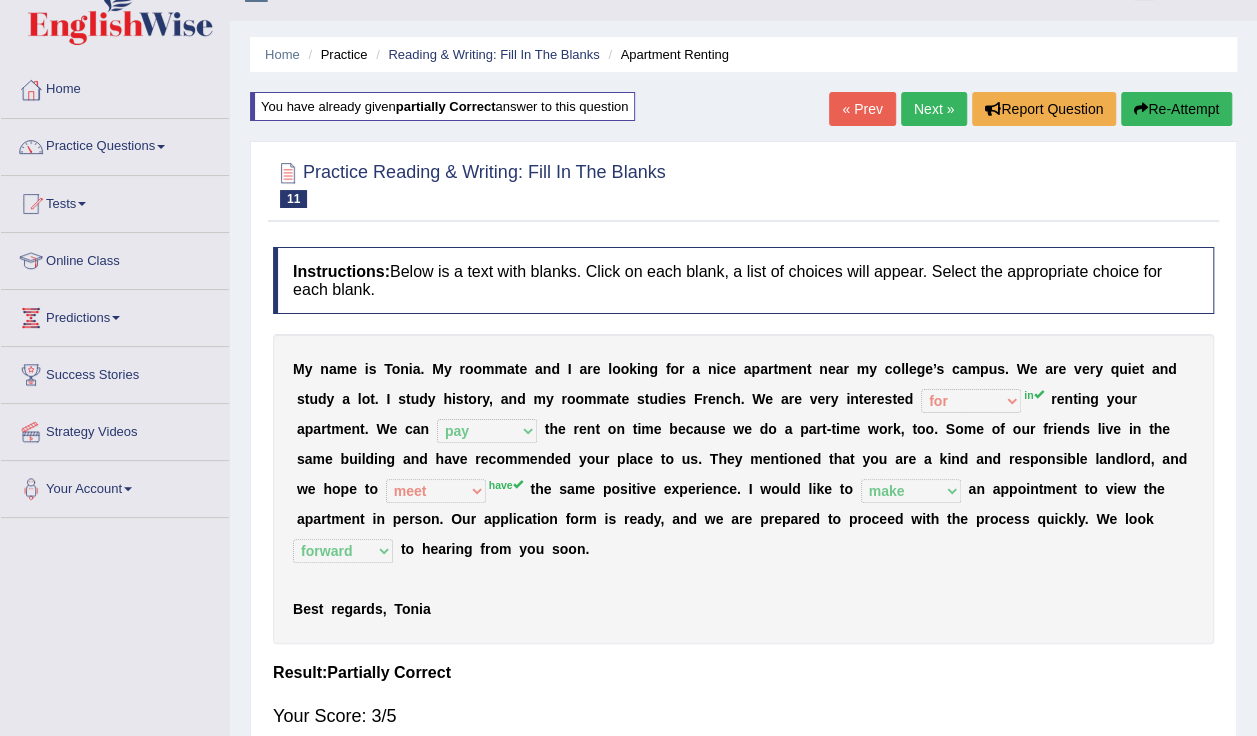 click on "Next »" at bounding box center [934, 109] 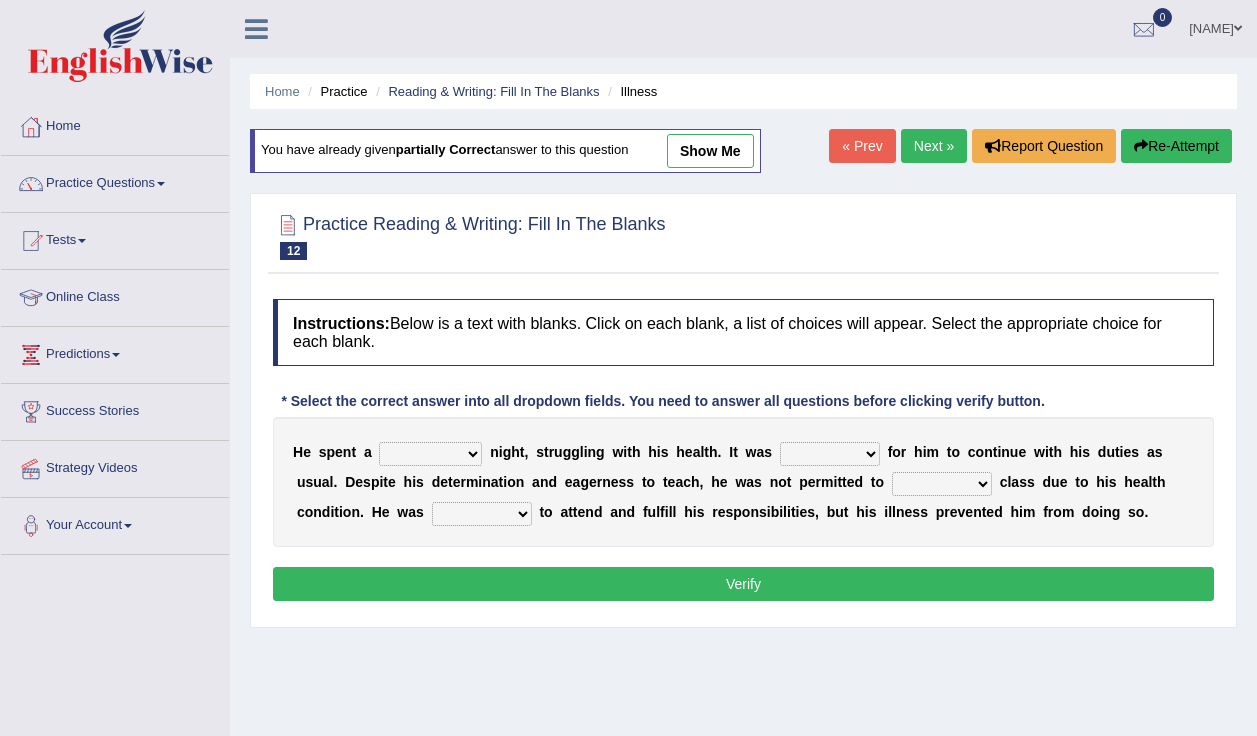 scroll, scrollTop: 0, scrollLeft: 0, axis: both 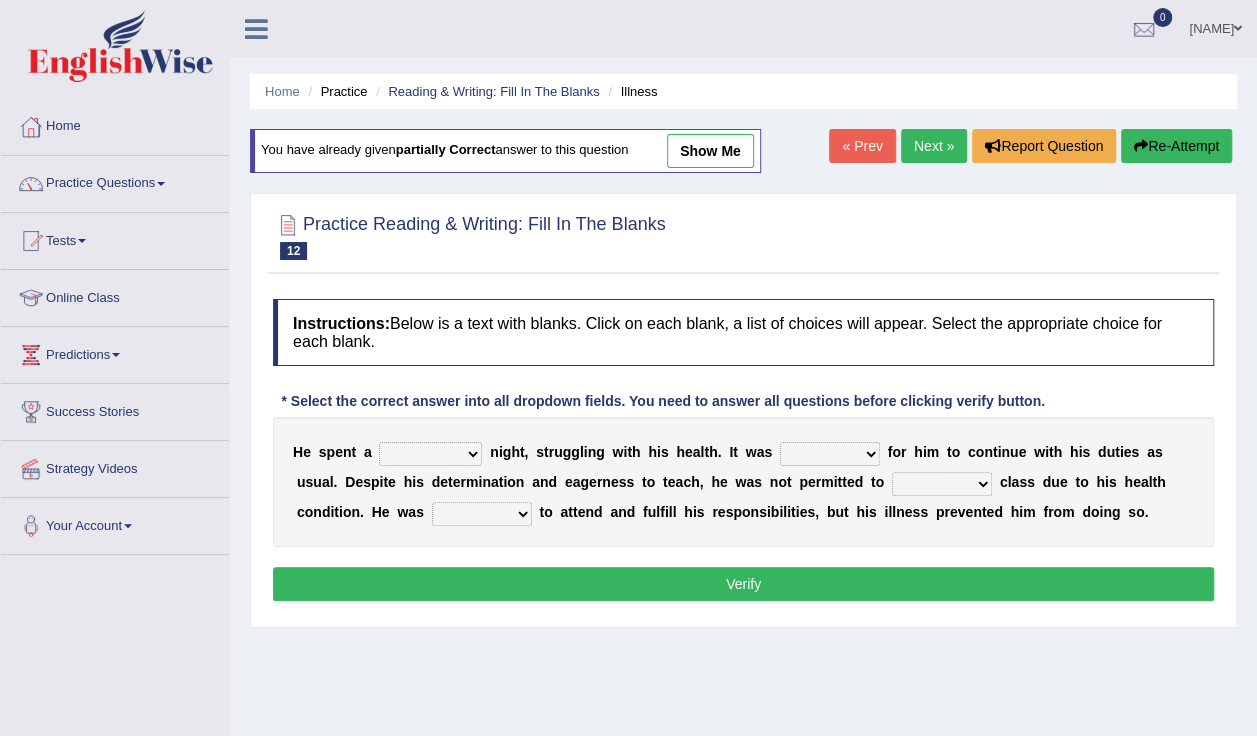 click on "cheerful restful meaningful painful" at bounding box center (430, 454) 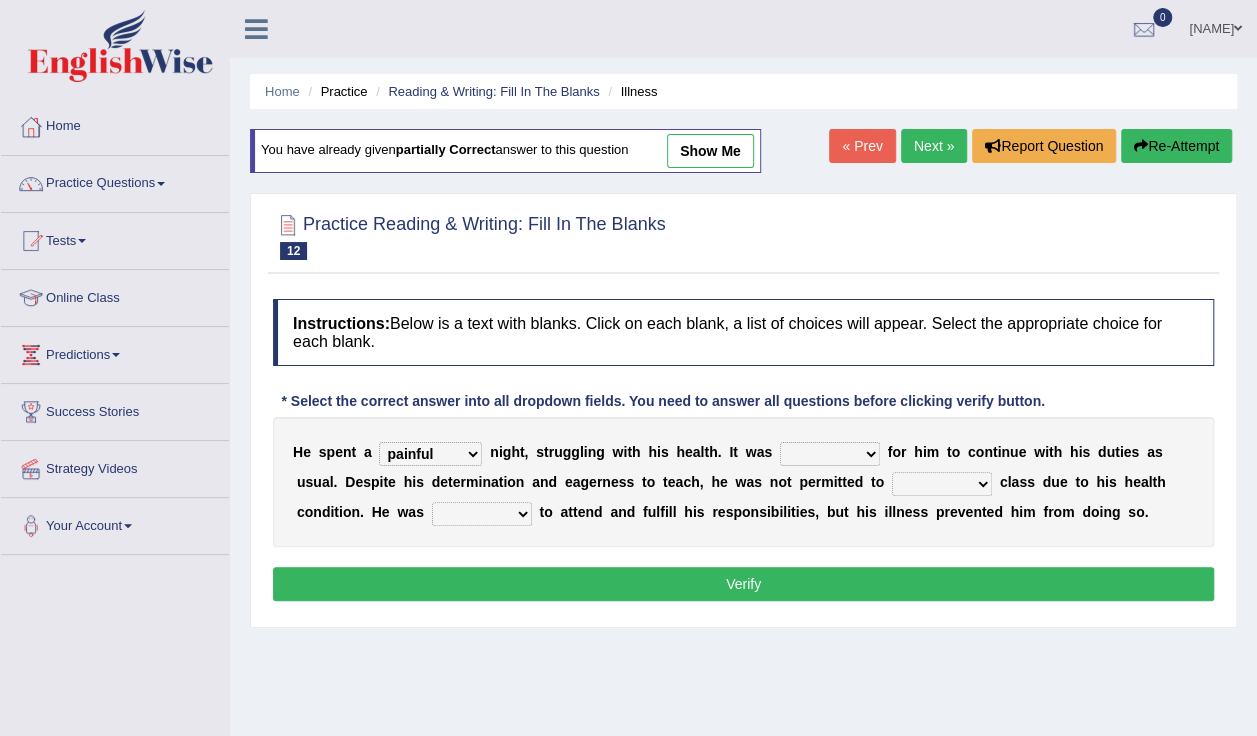 click on "cheerful restful meaningful painful" at bounding box center (430, 454) 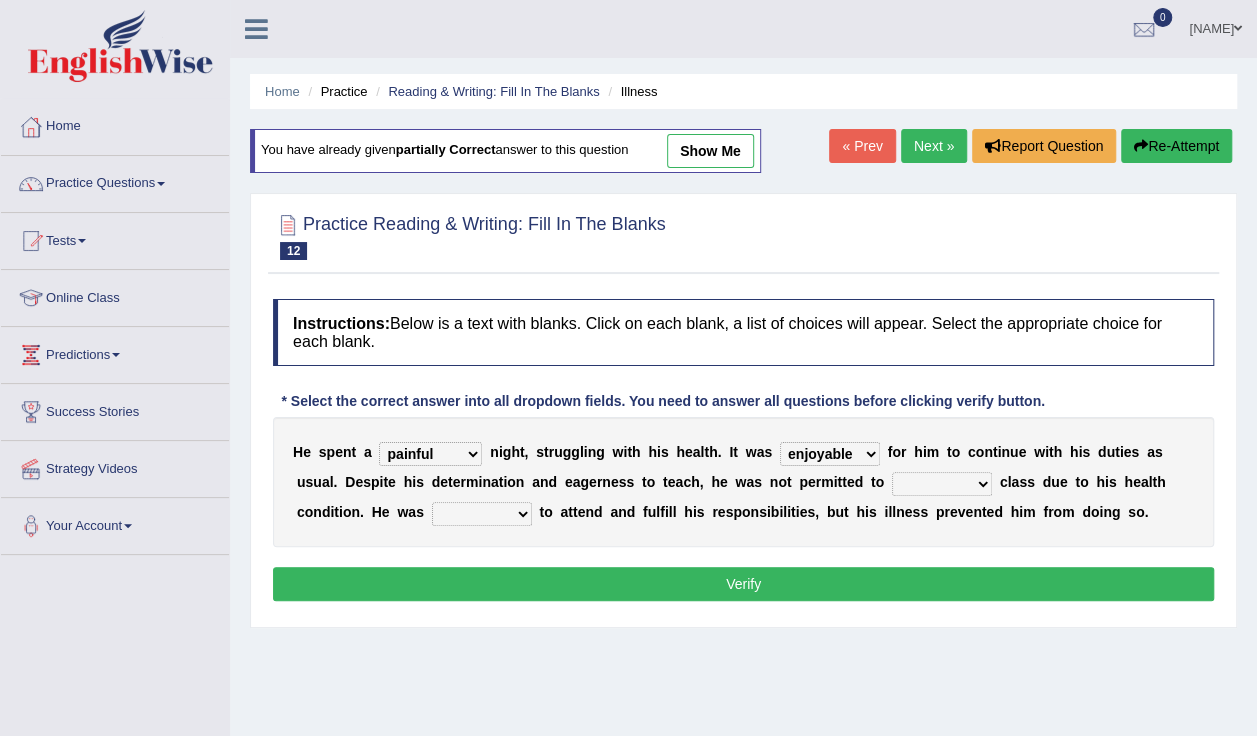 click on "enjoyable simple difficult natural" at bounding box center (830, 454) 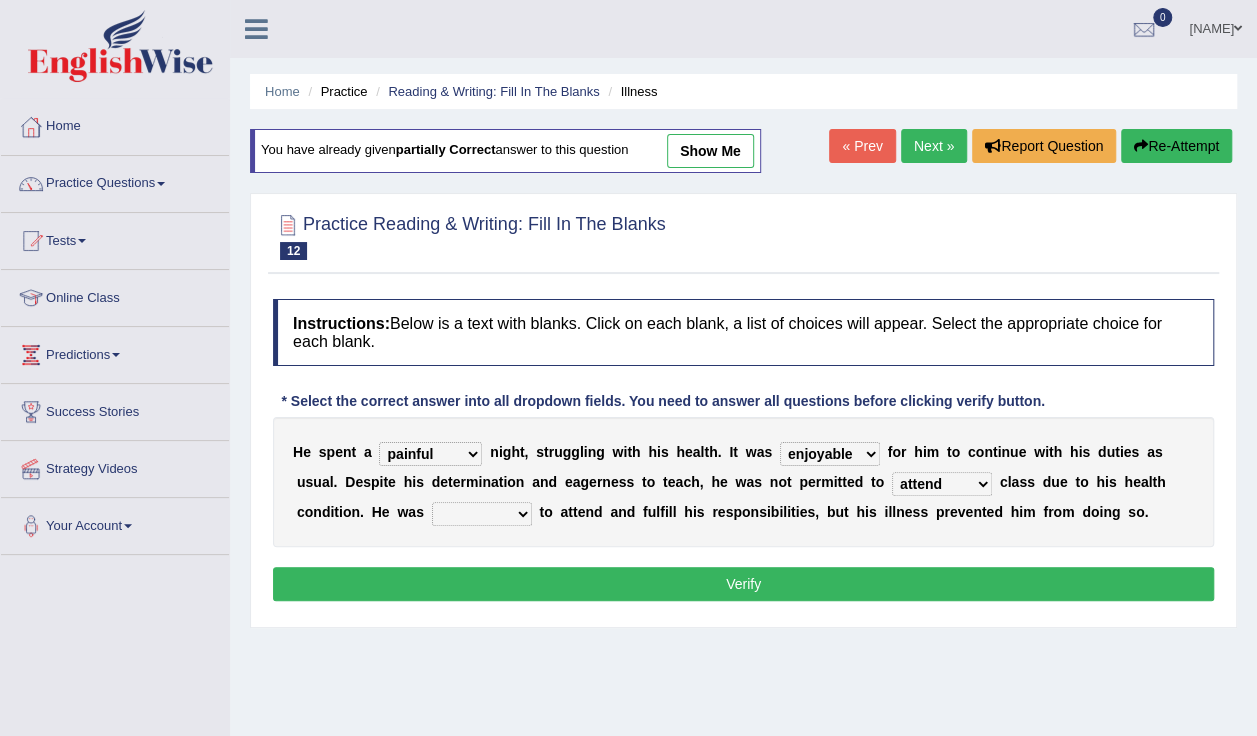 click on "teach leave cancel attend" at bounding box center (942, 484) 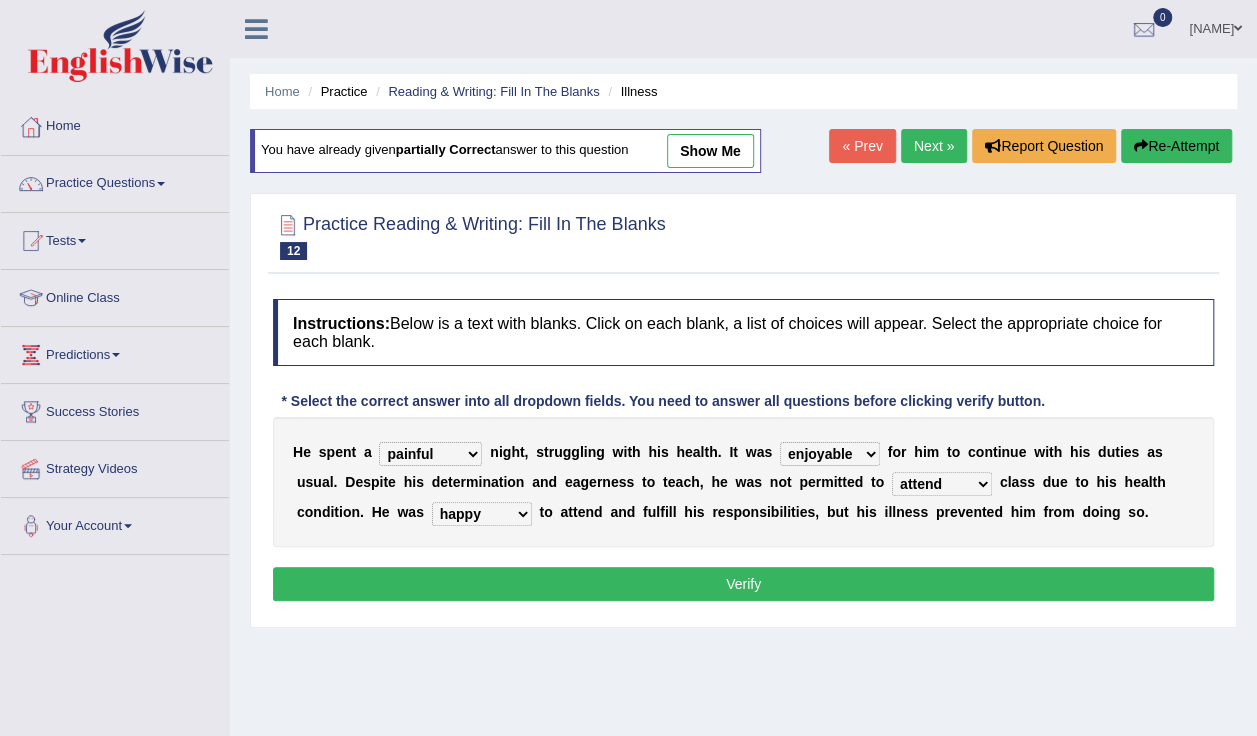 click on "anxious forced lazy happy" at bounding box center (482, 514) 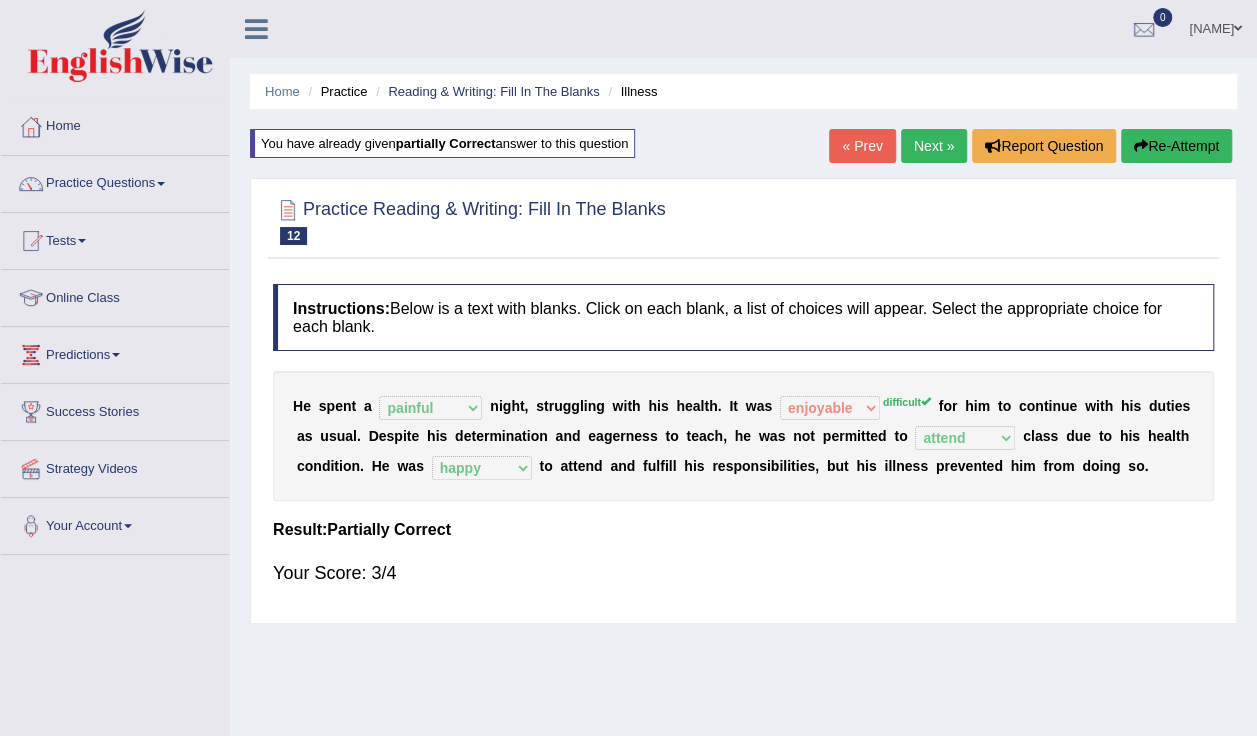 click on "Next »" at bounding box center [934, 146] 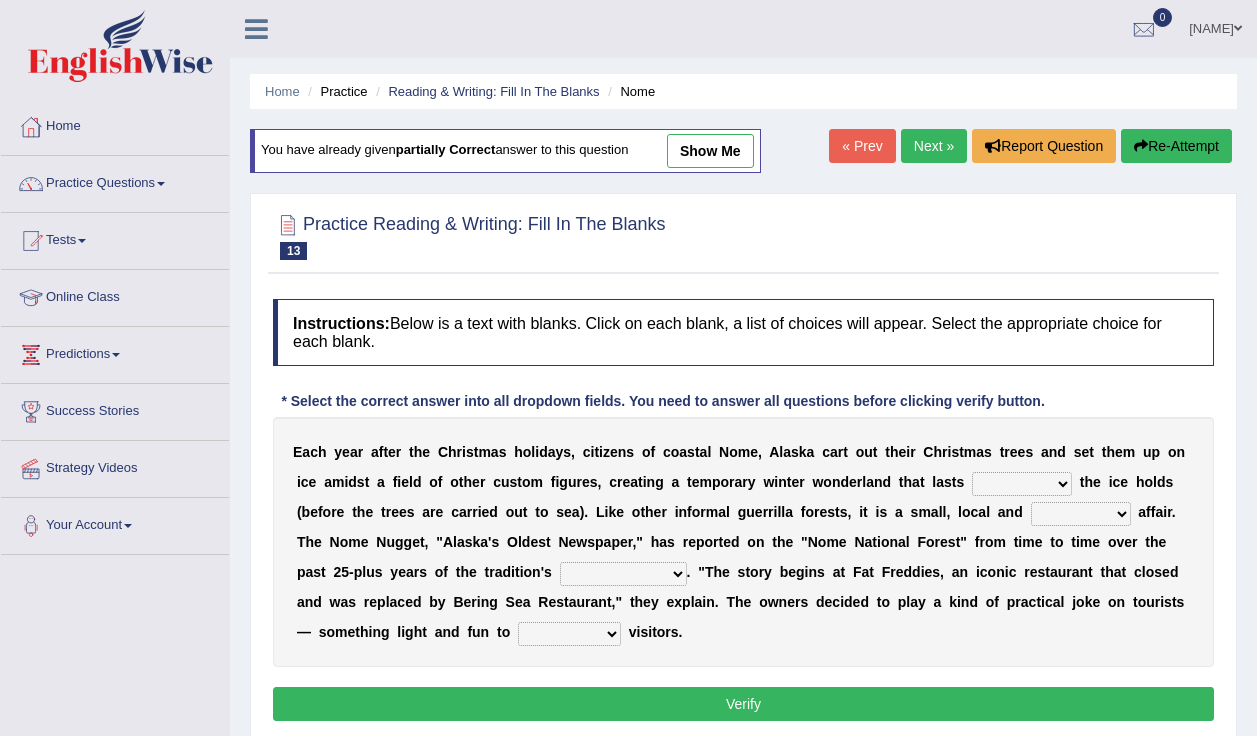 scroll, scrollTop: 0, scrollLeft: 0, axis: both 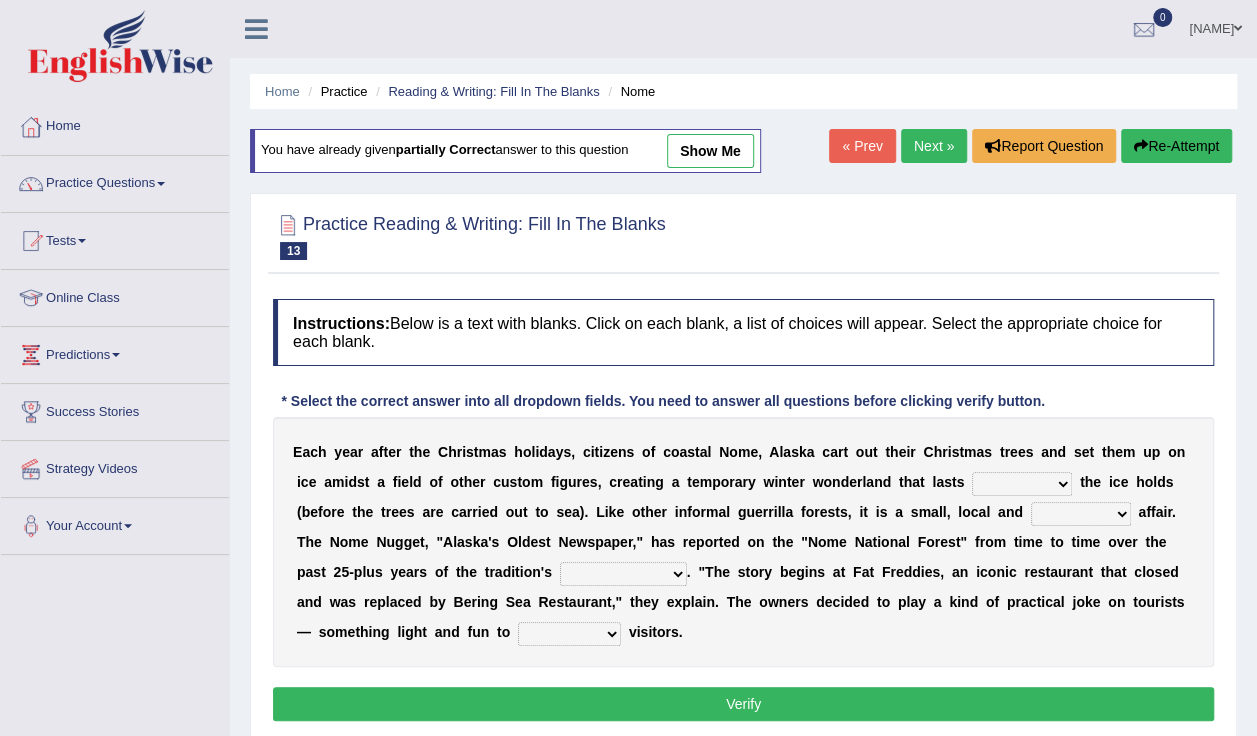 click on "as long as before after although" at bounding box center [1022, 484] 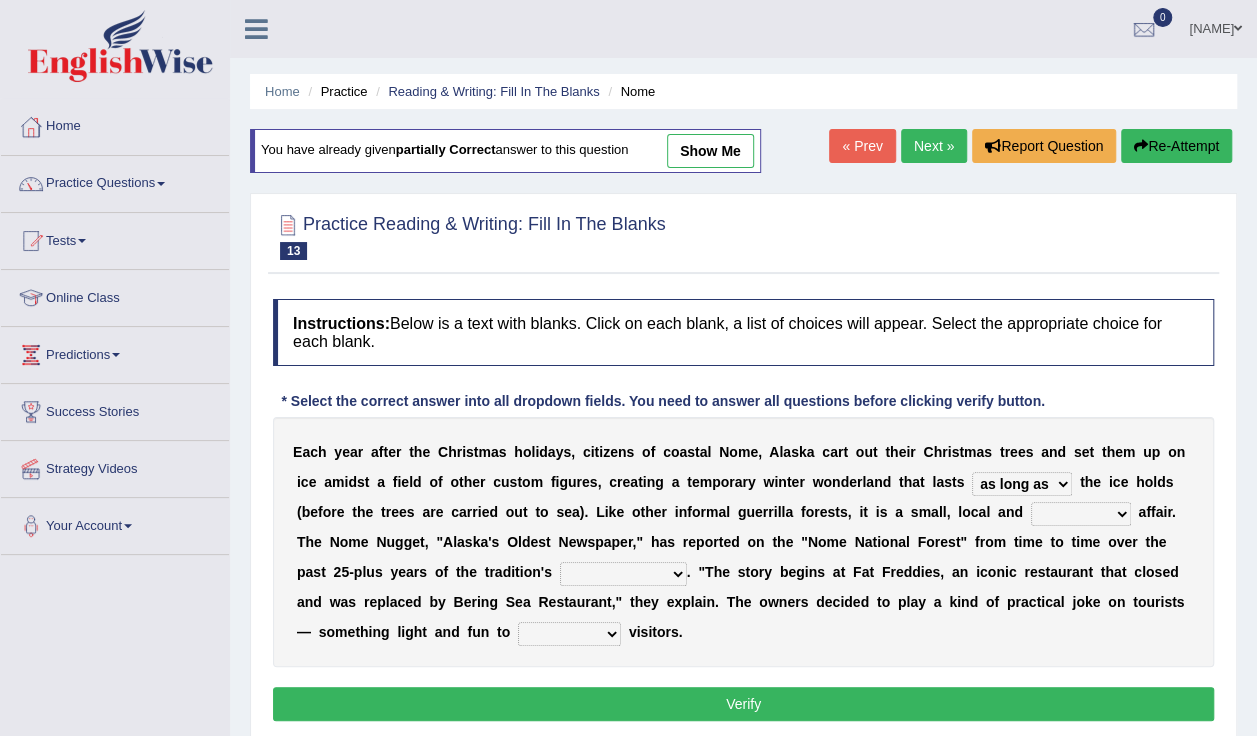 click on "as long as before after although" at bounding box center (1022, 484) 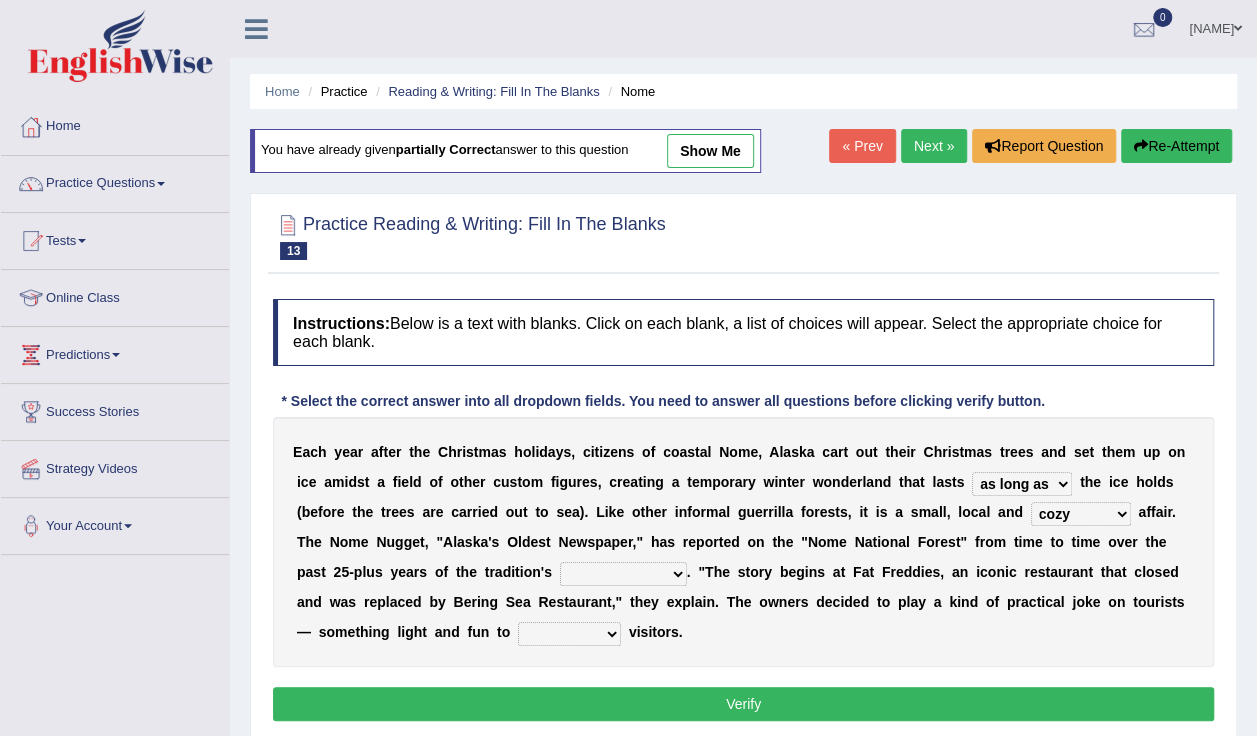 click on "nasty fuzzy cozy greasy" at bounding box center [1081, 514] 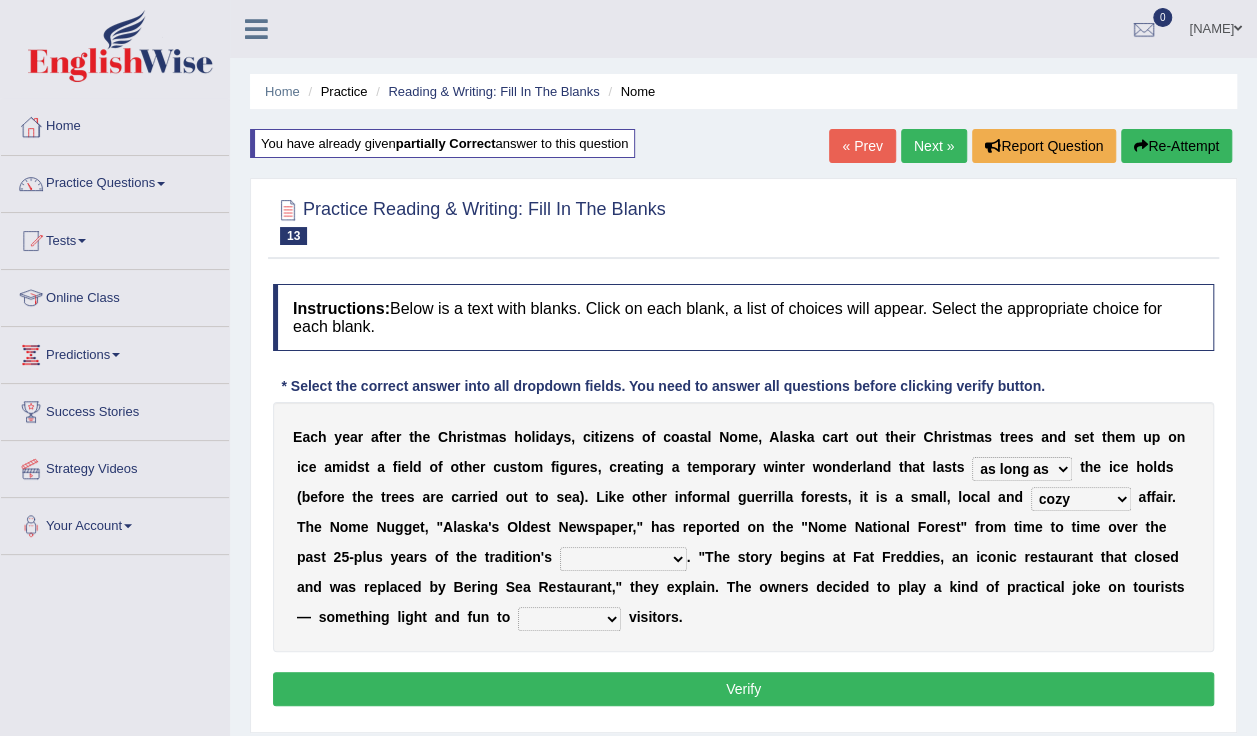 click on "life existence disappearance emotions" at bounding box center (623, 559) 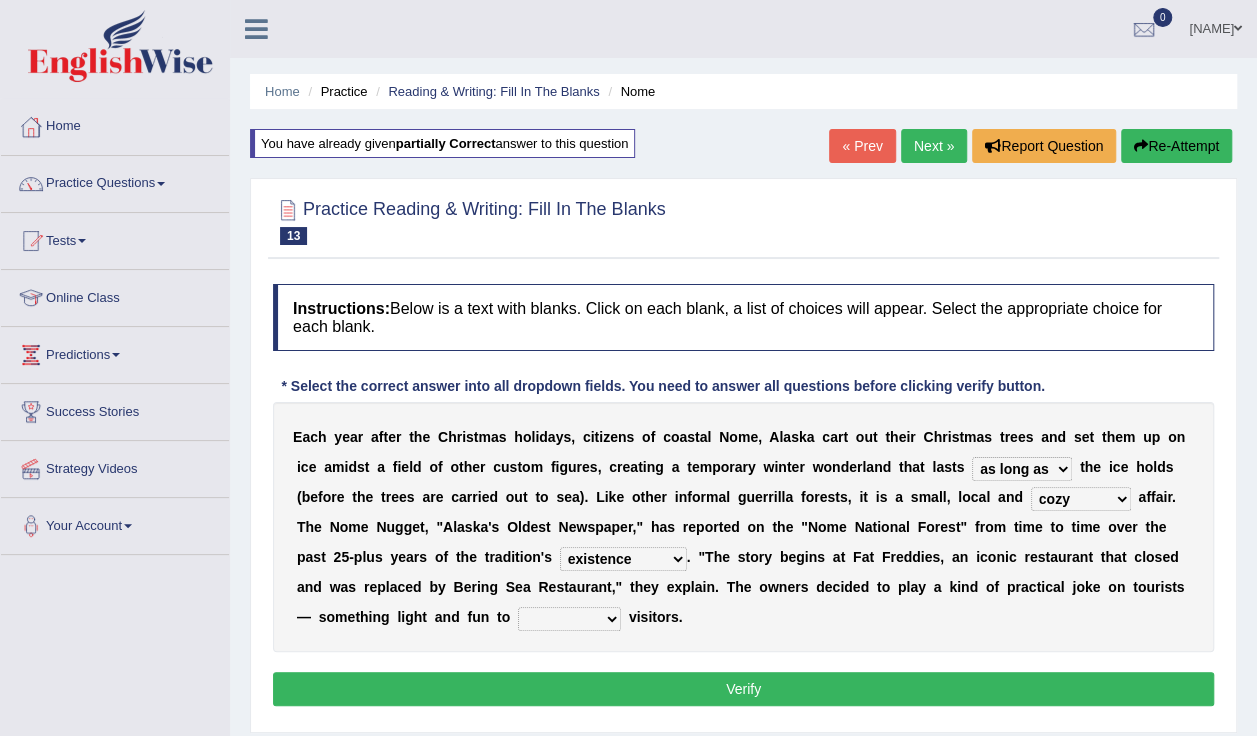 click on "life existence disappearance emotions" at bounding box center [623, 559] 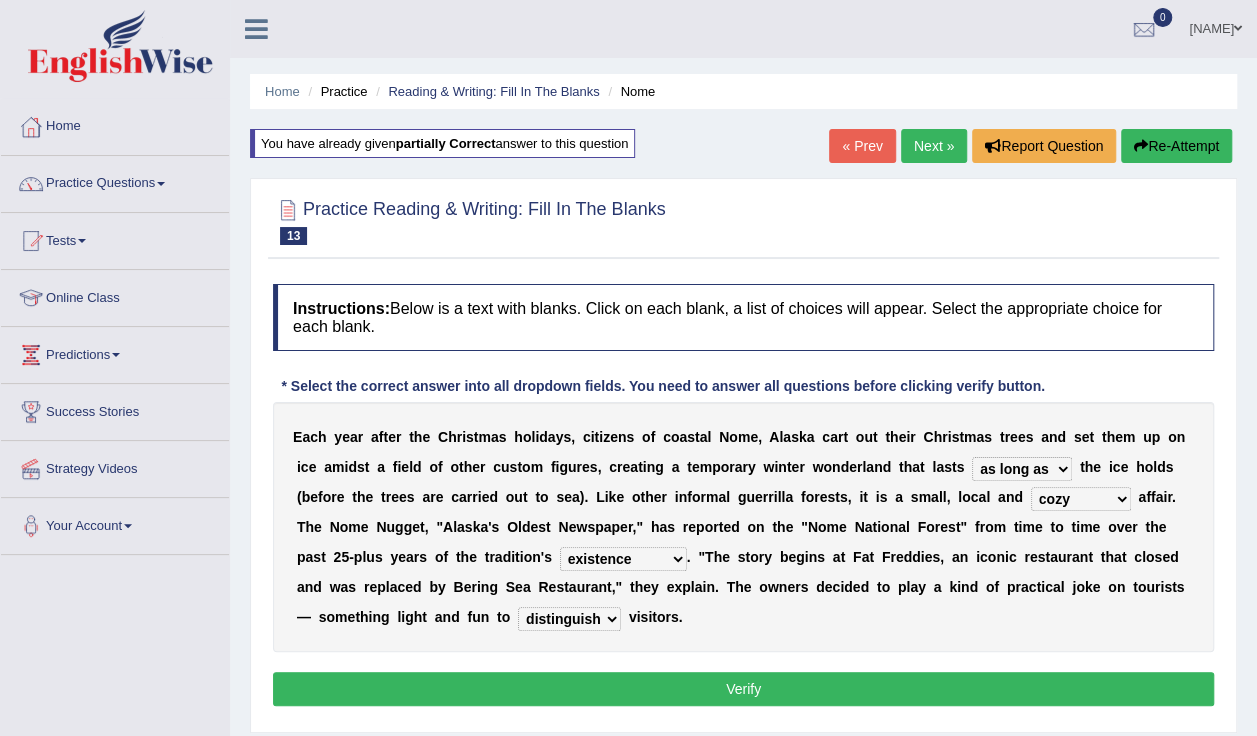 click on "purchase confound distinguish repel" at bounding box center [569, 619] 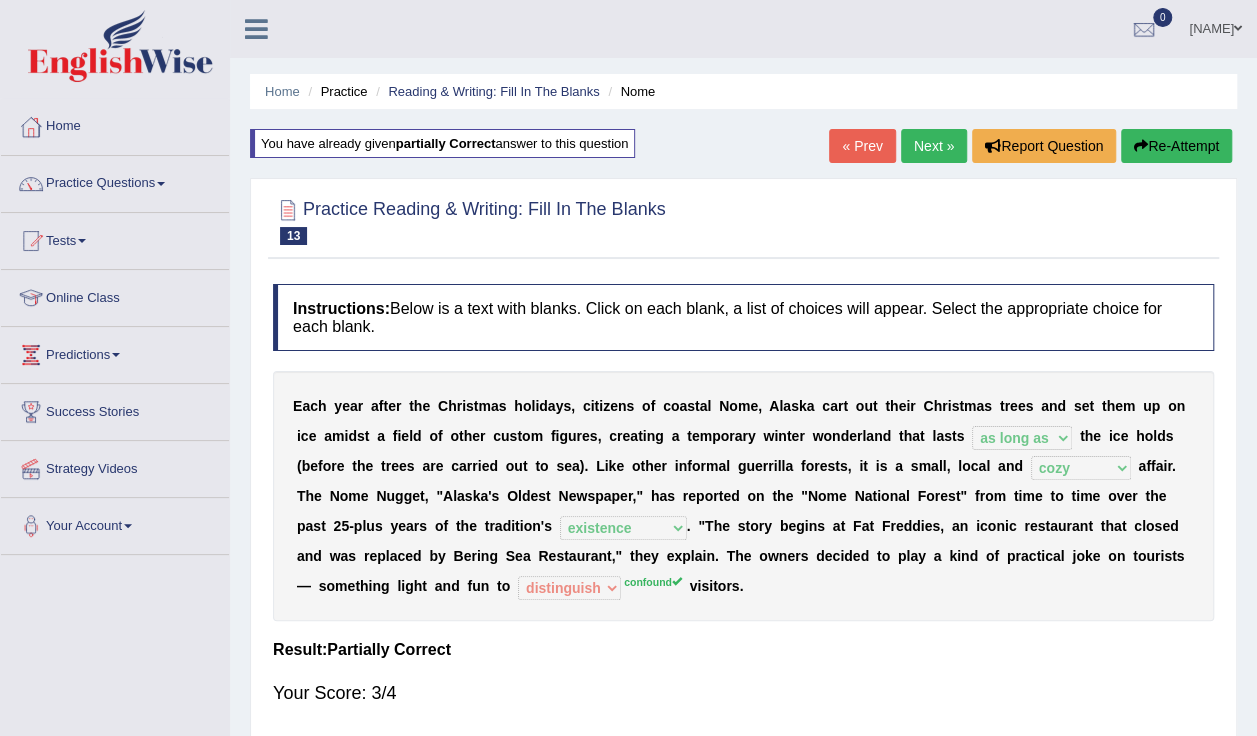 click on "Practice Questions" at bounding box center (115, 181) 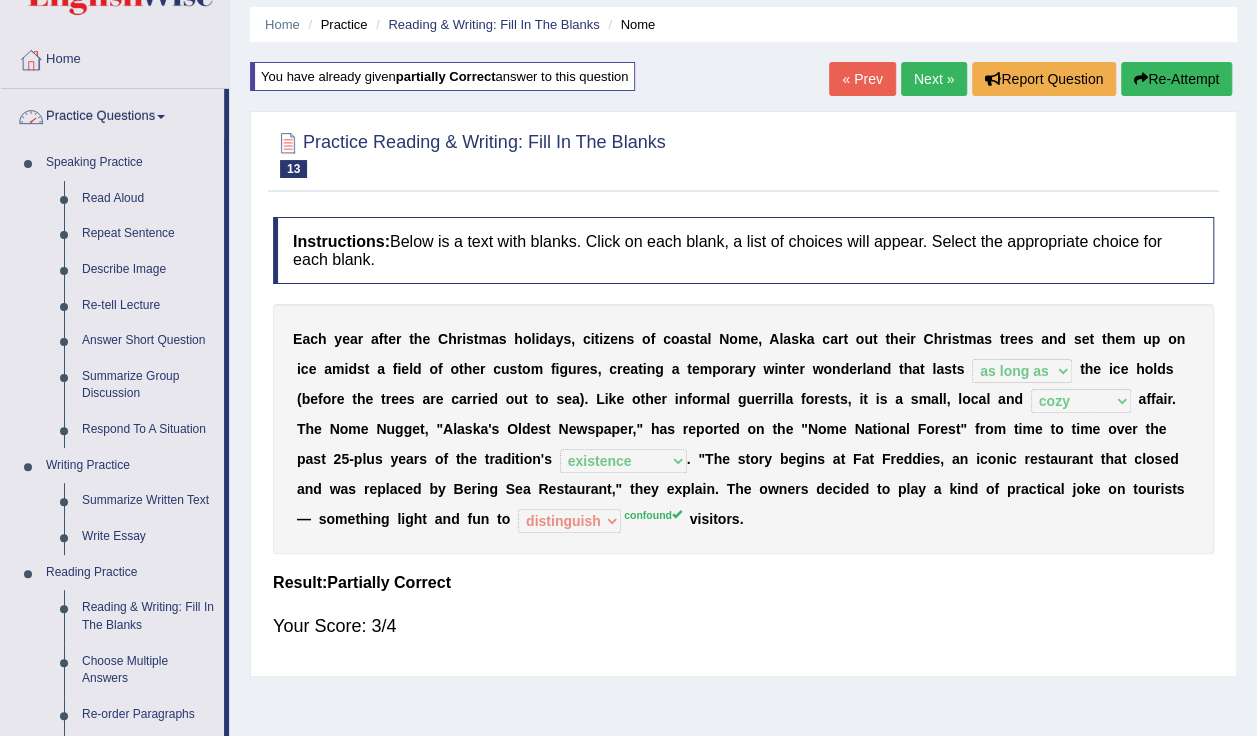 scroll, scrollTop: 74, scrollLeft: 0, axis: vertical 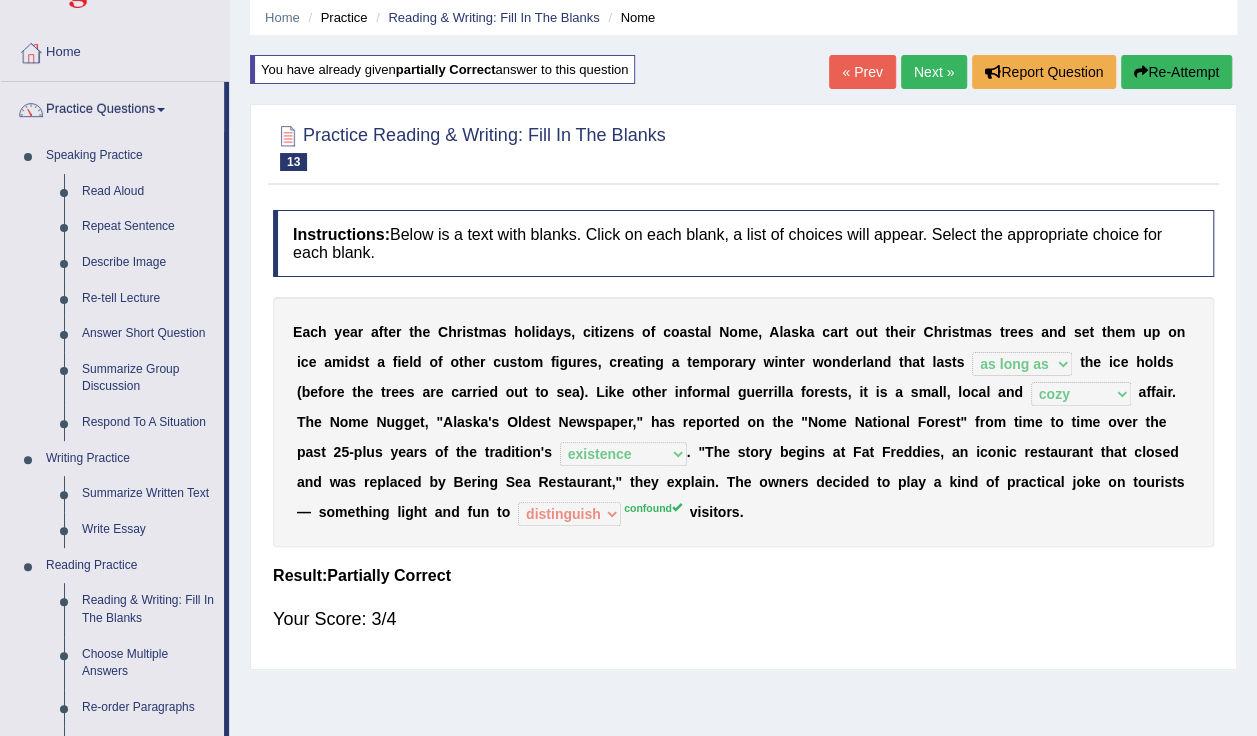 click on "Write Essay" at bounding box center (148, 530) 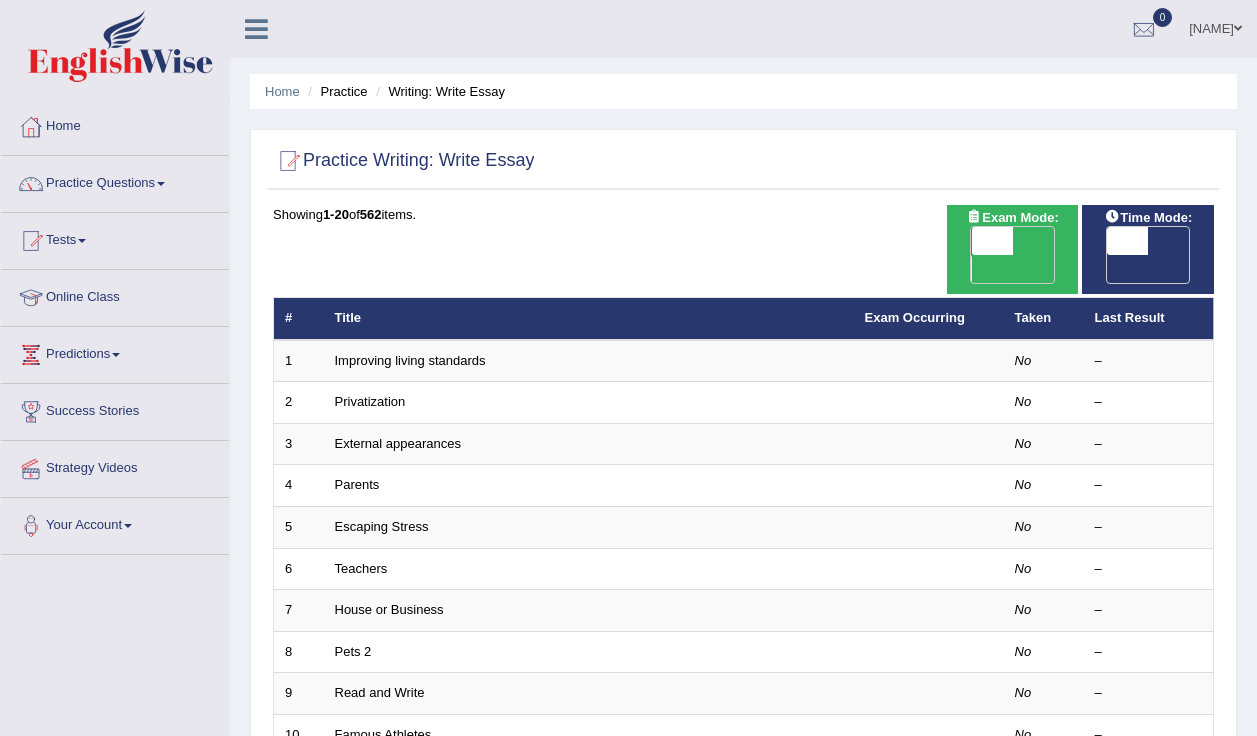 scroll, scrollTop: 0, scrollLeft: 0, axis: both 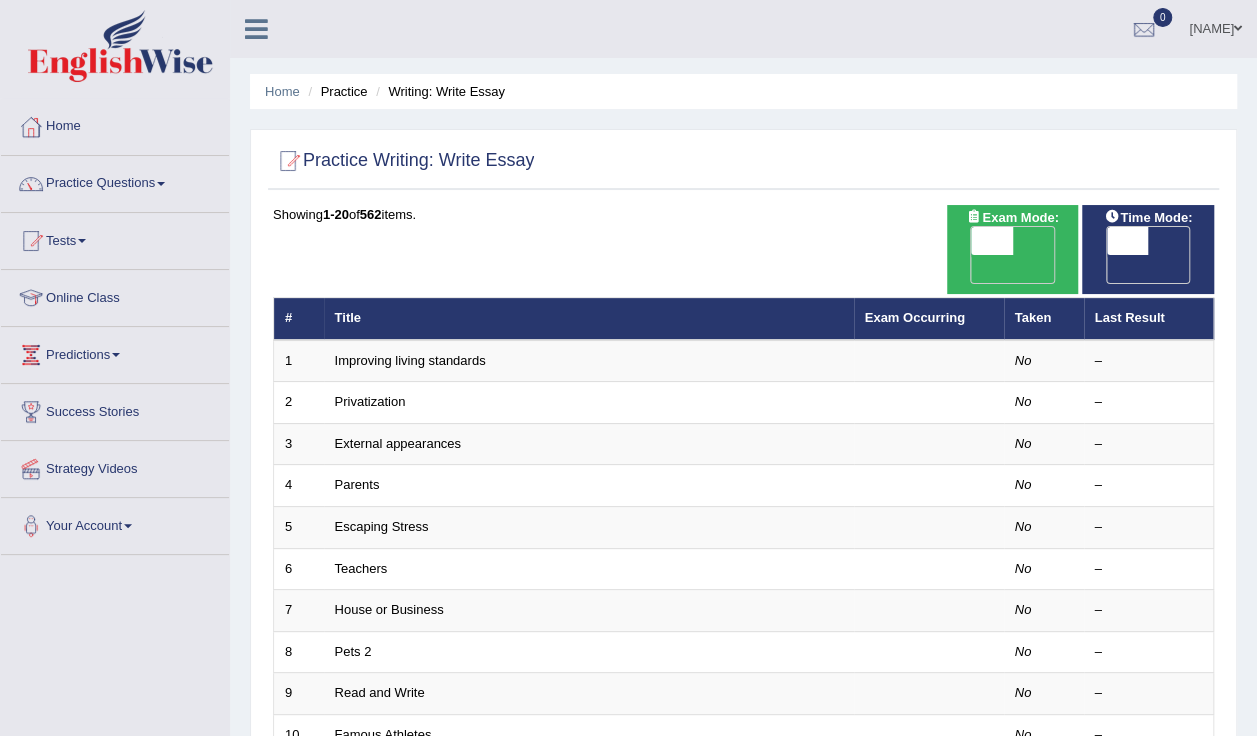 click on "OFF" at bounding box center [951, 269] 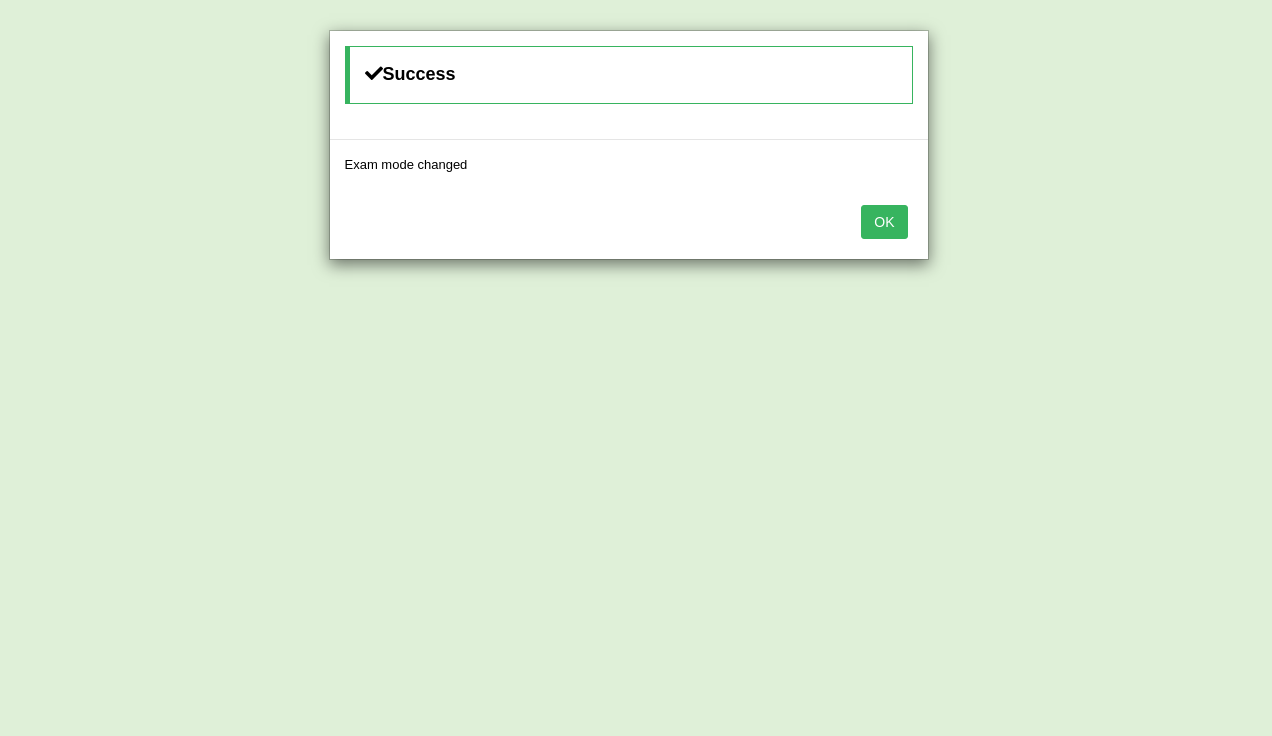 click on "Success Exam mode changed OK" at bounding box center [636, 368] 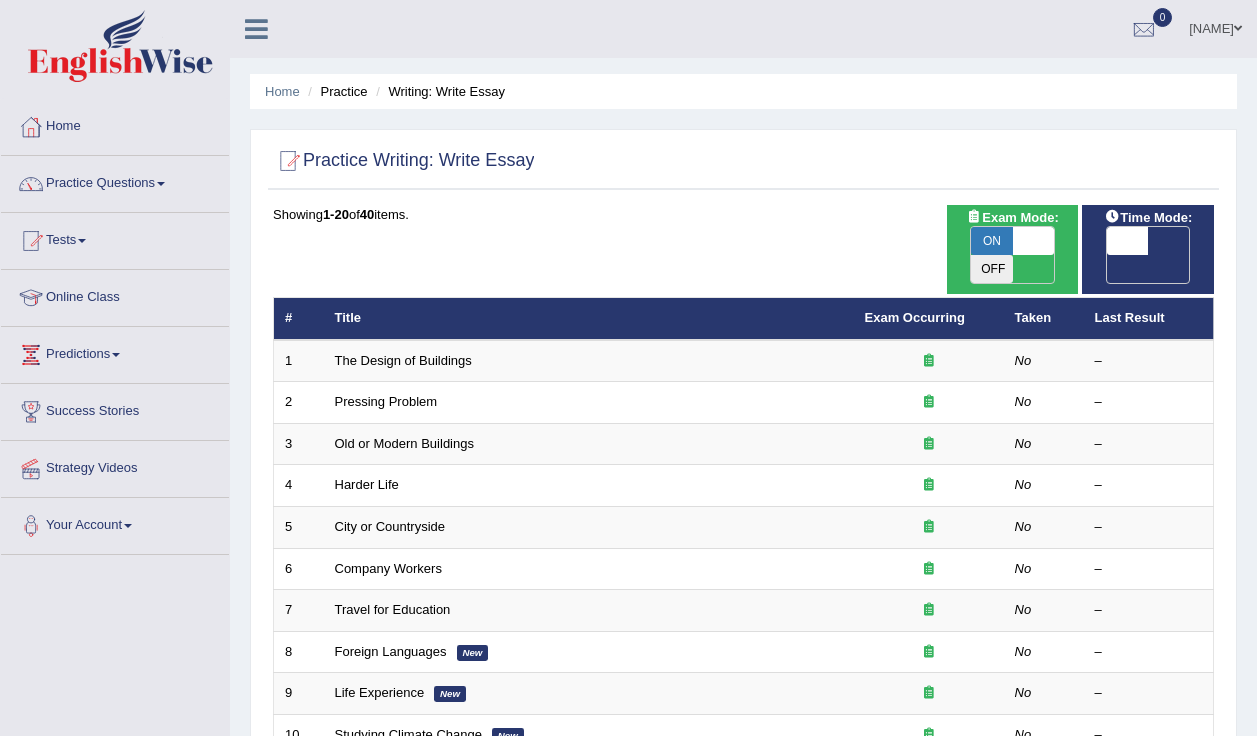 scroll, scrollTop: 0, scrollLeft: 0, axis: both 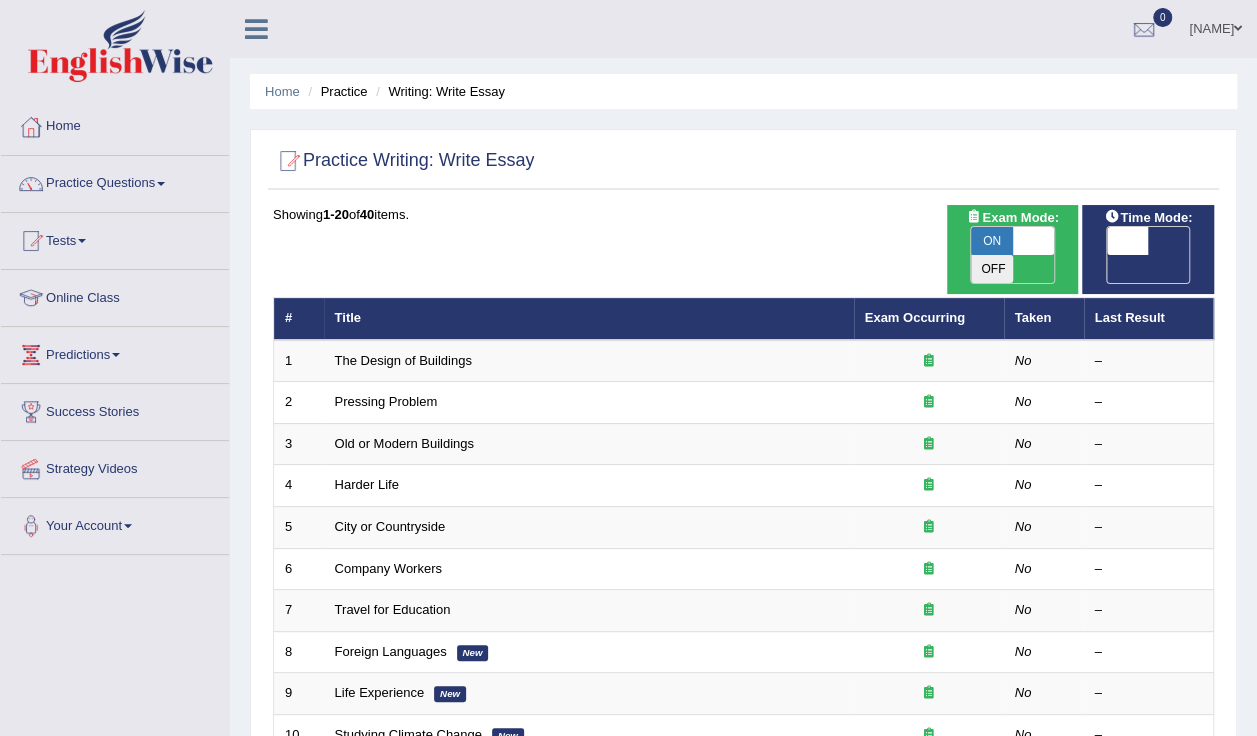 click on "OFF" at bounding box center (1086, 269) 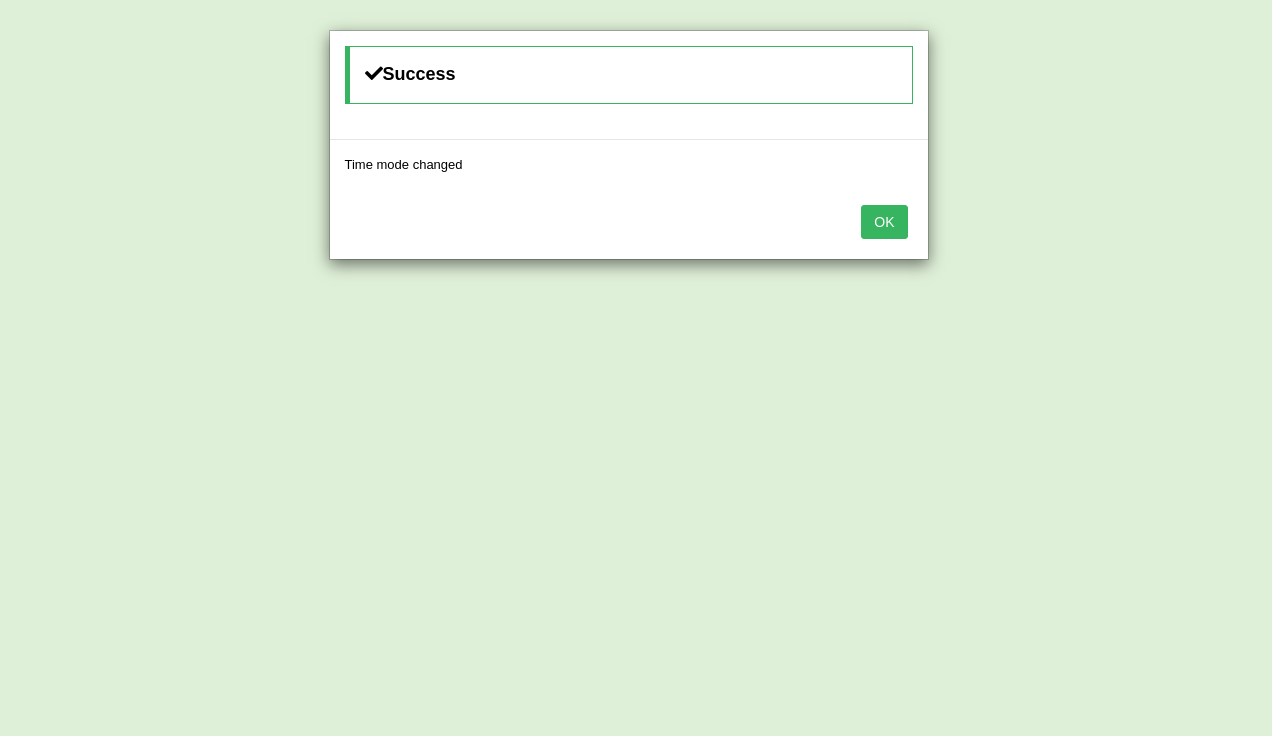 click on "OK" at bounding box center [884, 222] 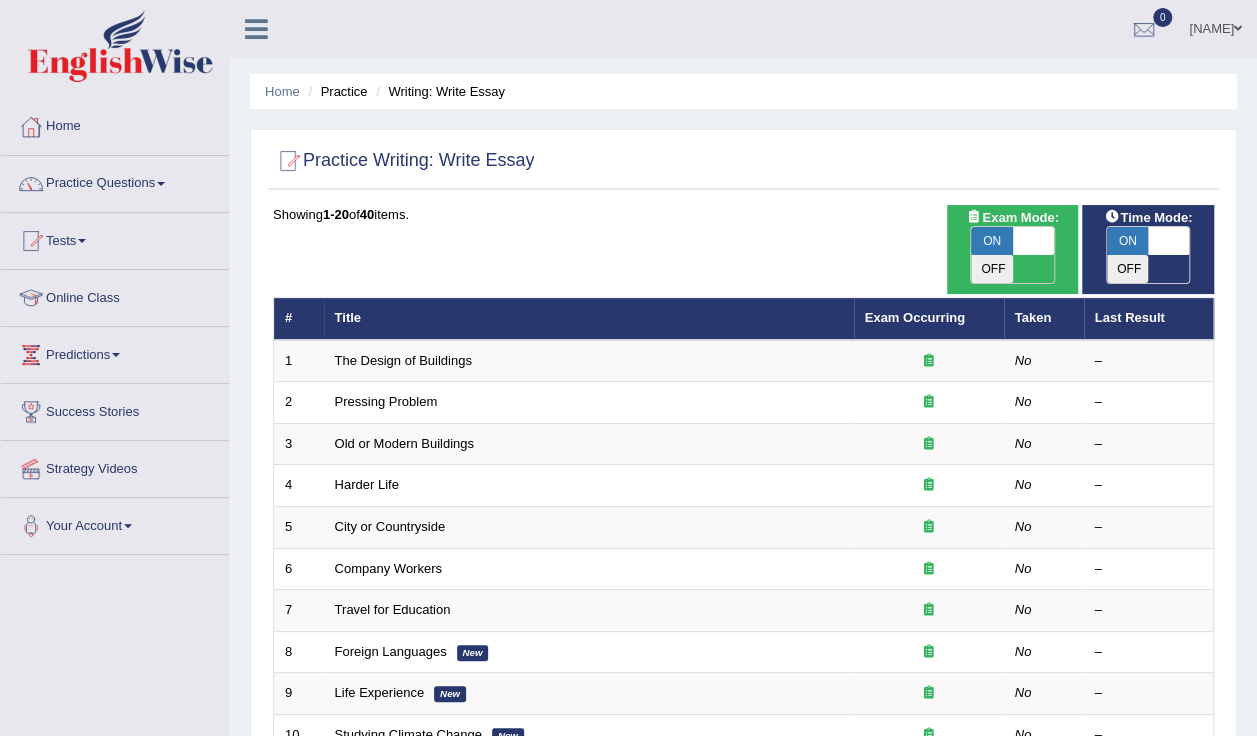 click on "Harder Life" at bounding box center [367, 484] 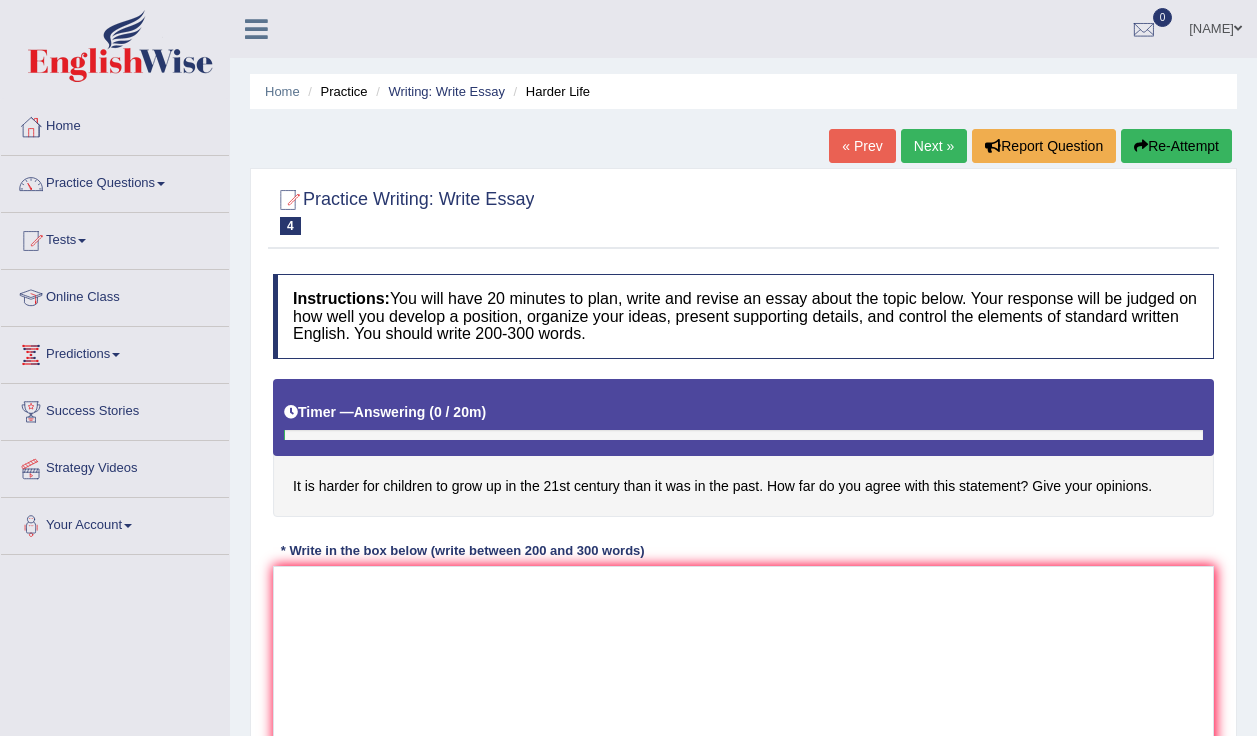 scroll, scrollTop: 0, scrollLeft: 0, axis: both 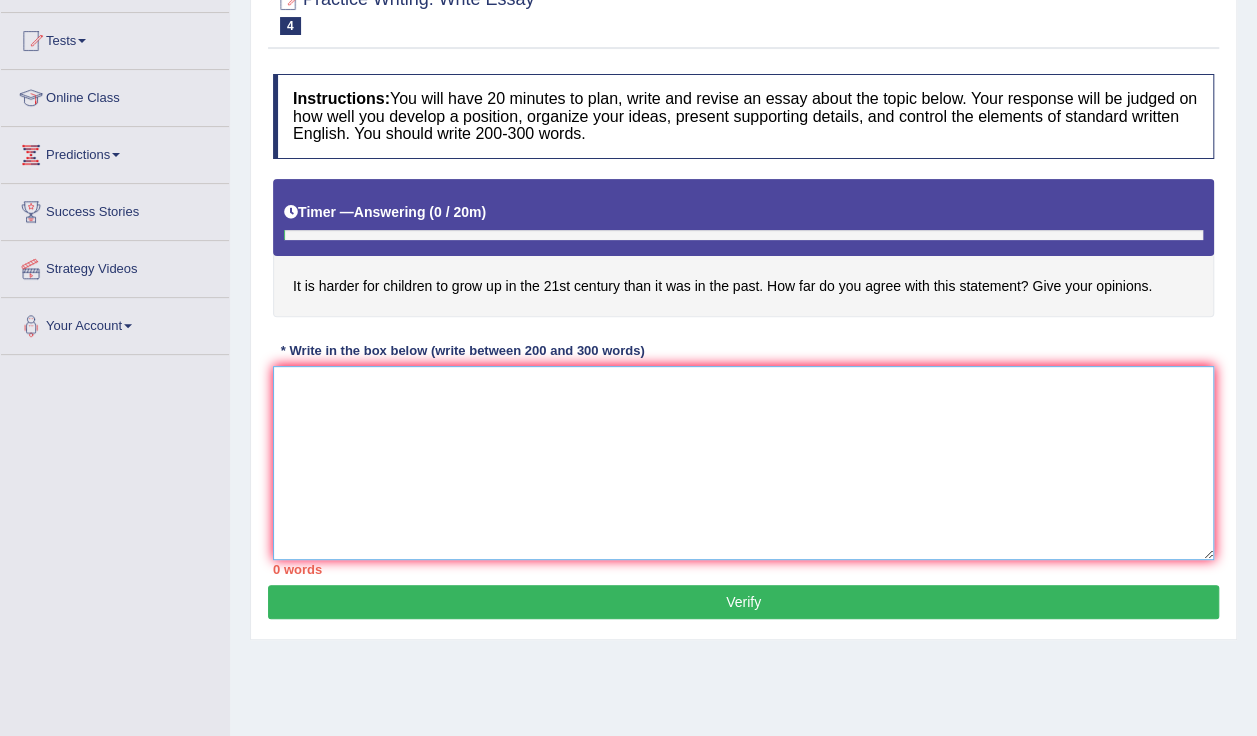 click at bounding box center (743, 463) 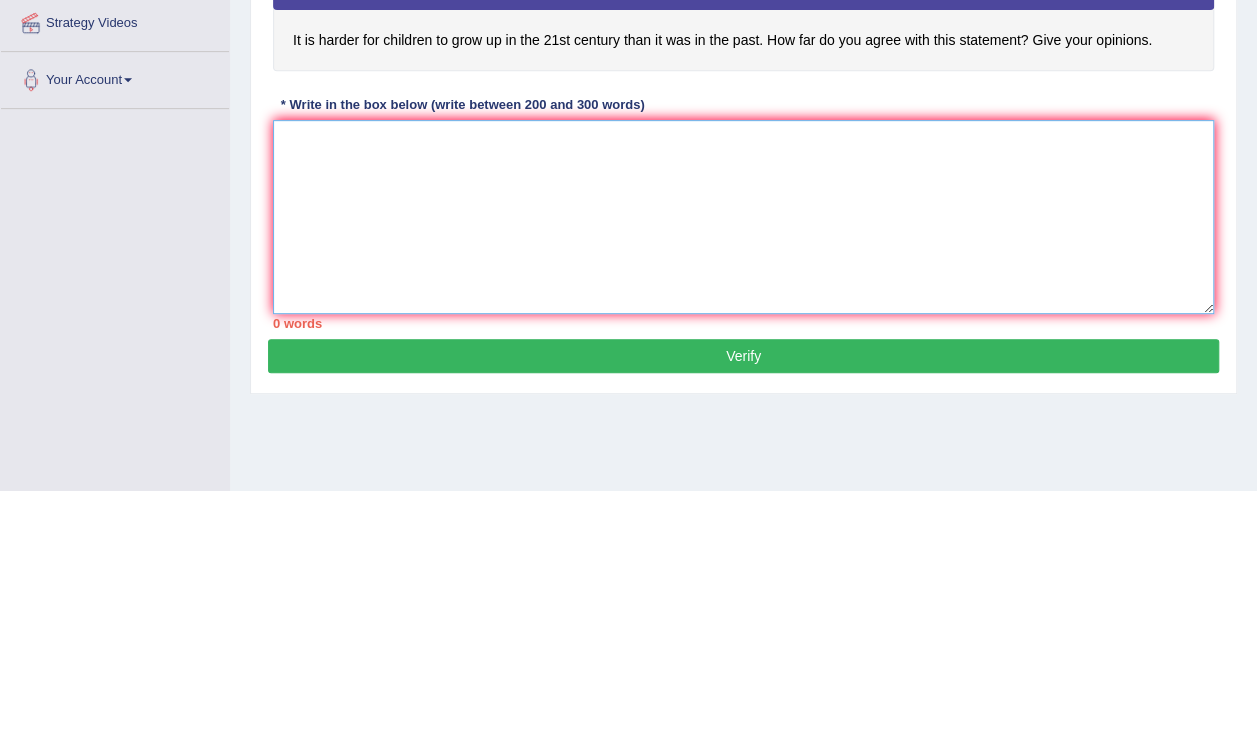 scroll, scrollTop: 200, scrollLeft: 0, axis: vertical 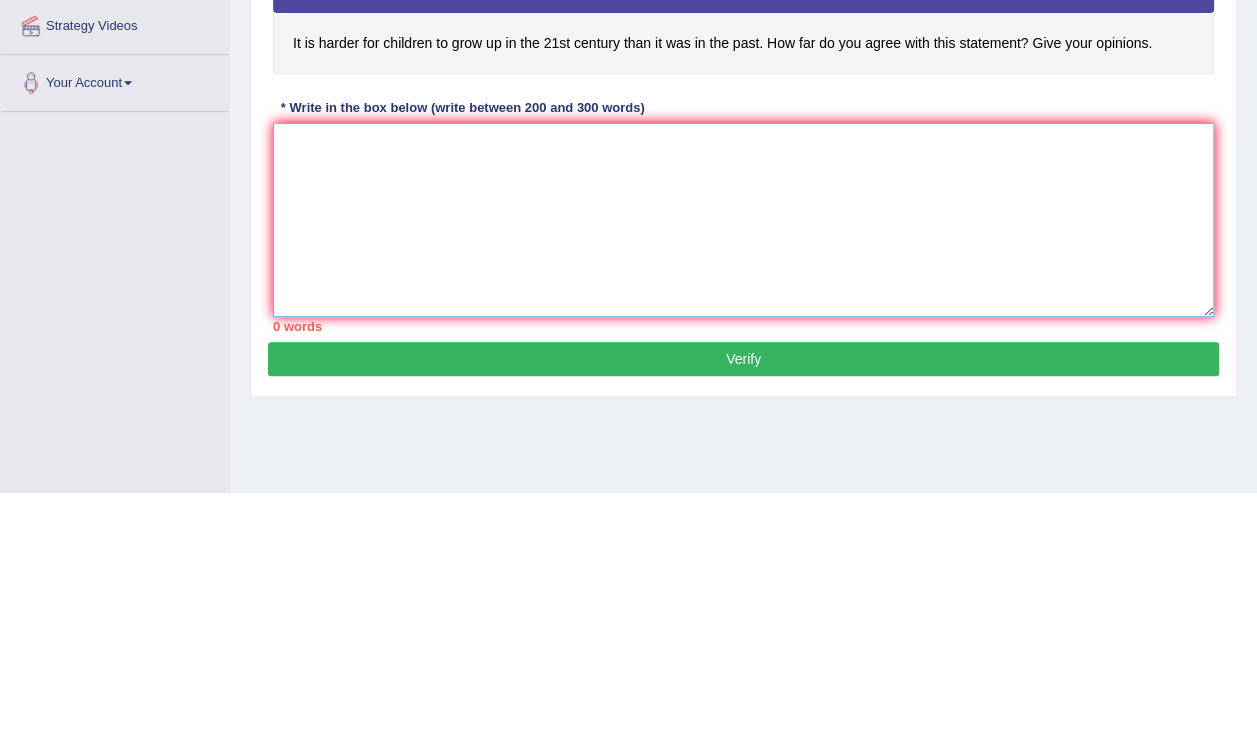 type on "I" 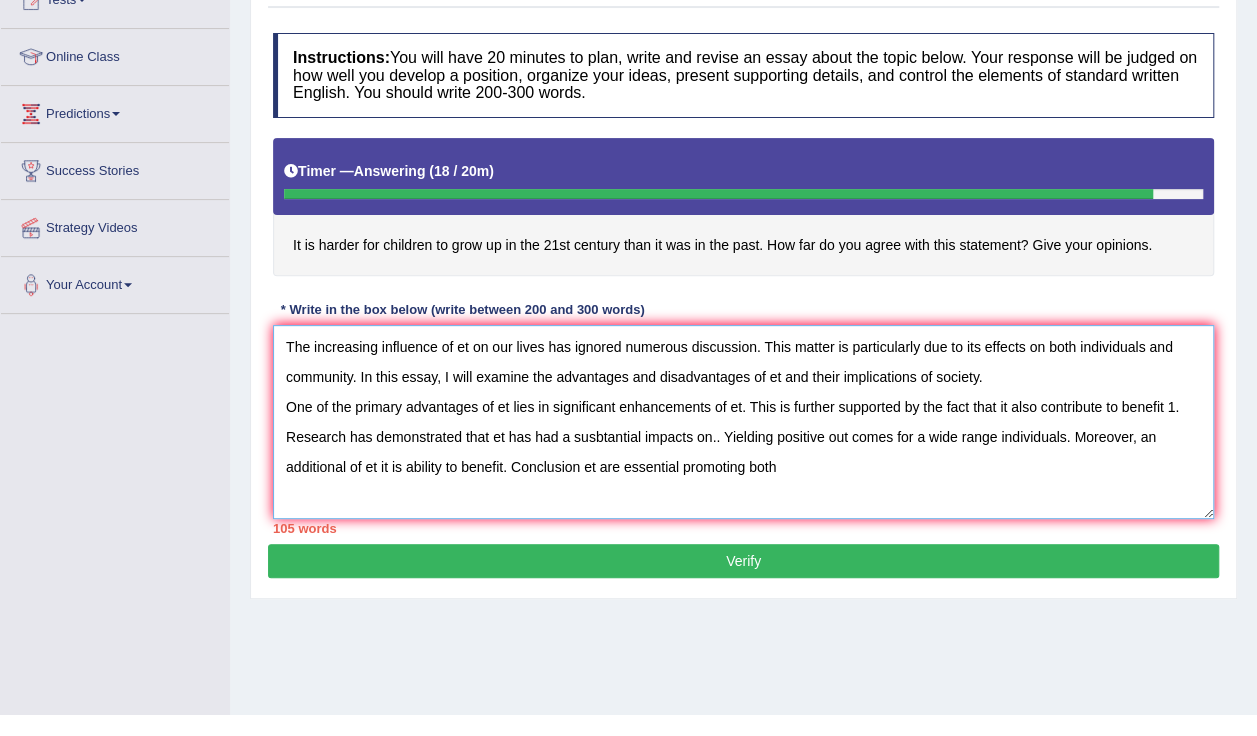 scroll, scrollTop: 0, scrollLeft: 0, axis: both 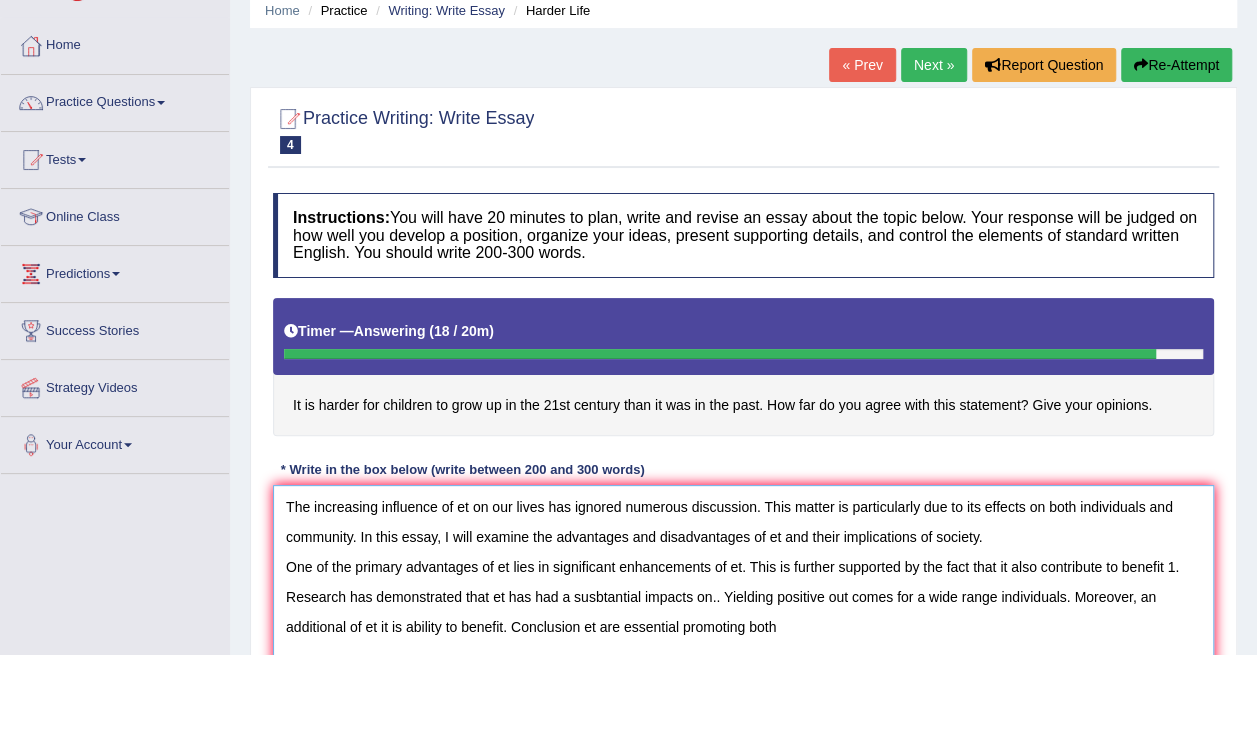 type on "The increasing influence of et on our lives has ignored numerous discussion. This matter is particularly due to its effects on both individuals and community. In this essay, I will examine the advantages and disadvantages of et and their implications of society.
One of the primary advantages of et lies in significant enhancements of et. This is further supported by the fact that it also contribute to benefit 1. Research has demonstrated that et has had a susbtantial impacts on.. Yielding positive out comes for a wide range individuals. Moreover, an additional of et it is ability to benefit. Conclusion et are essential promoting both" 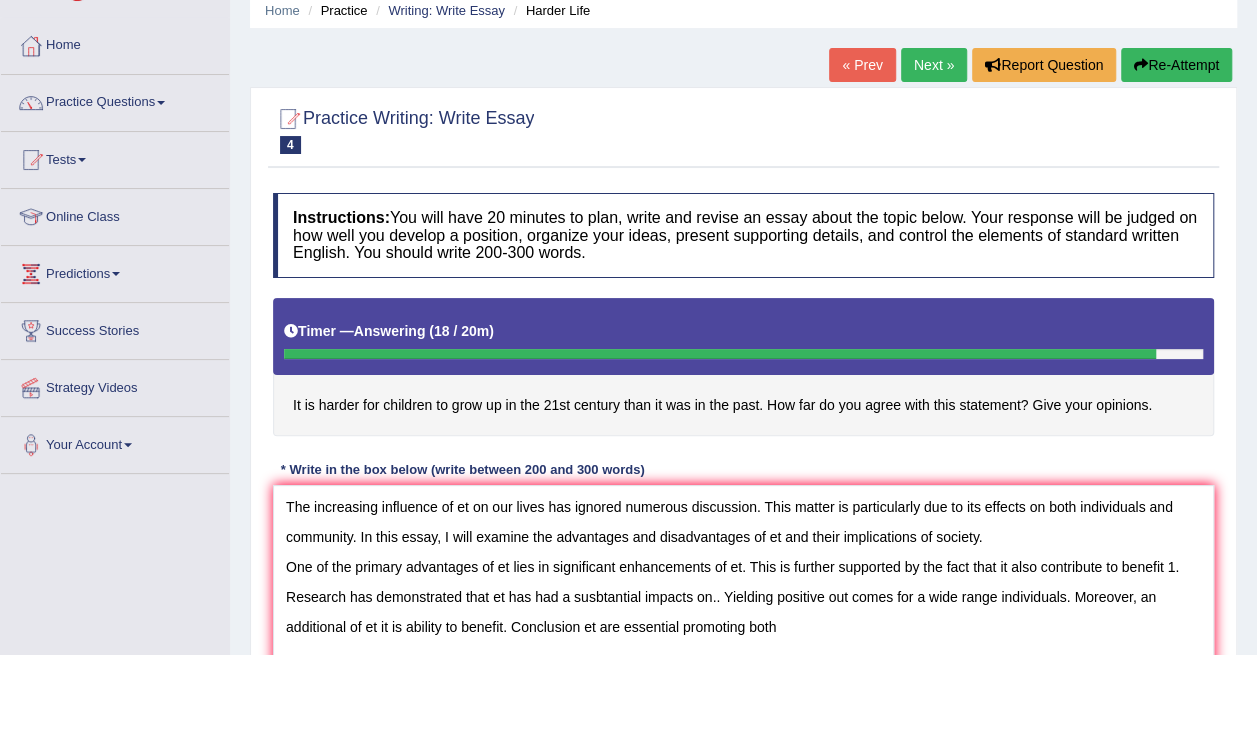 click on "Practice Questions" at bounding box center [115, 181] 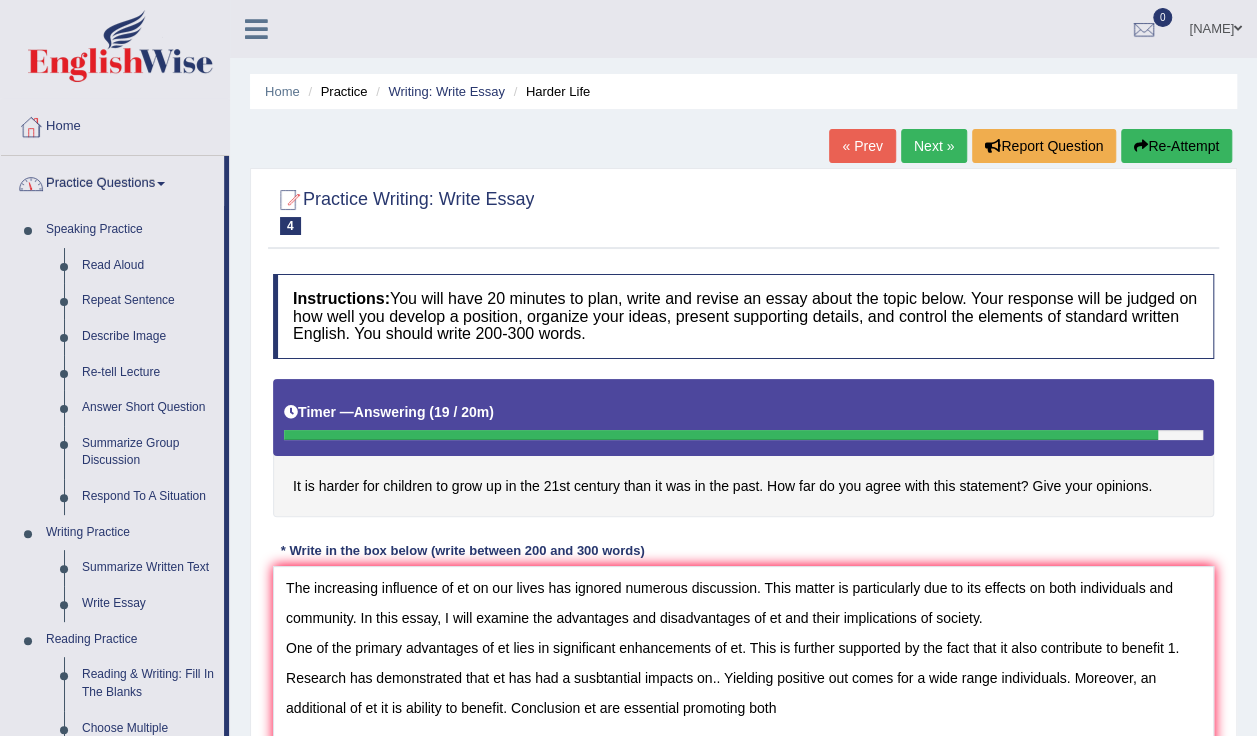 click on "Home" at bounding box center (115, 124) 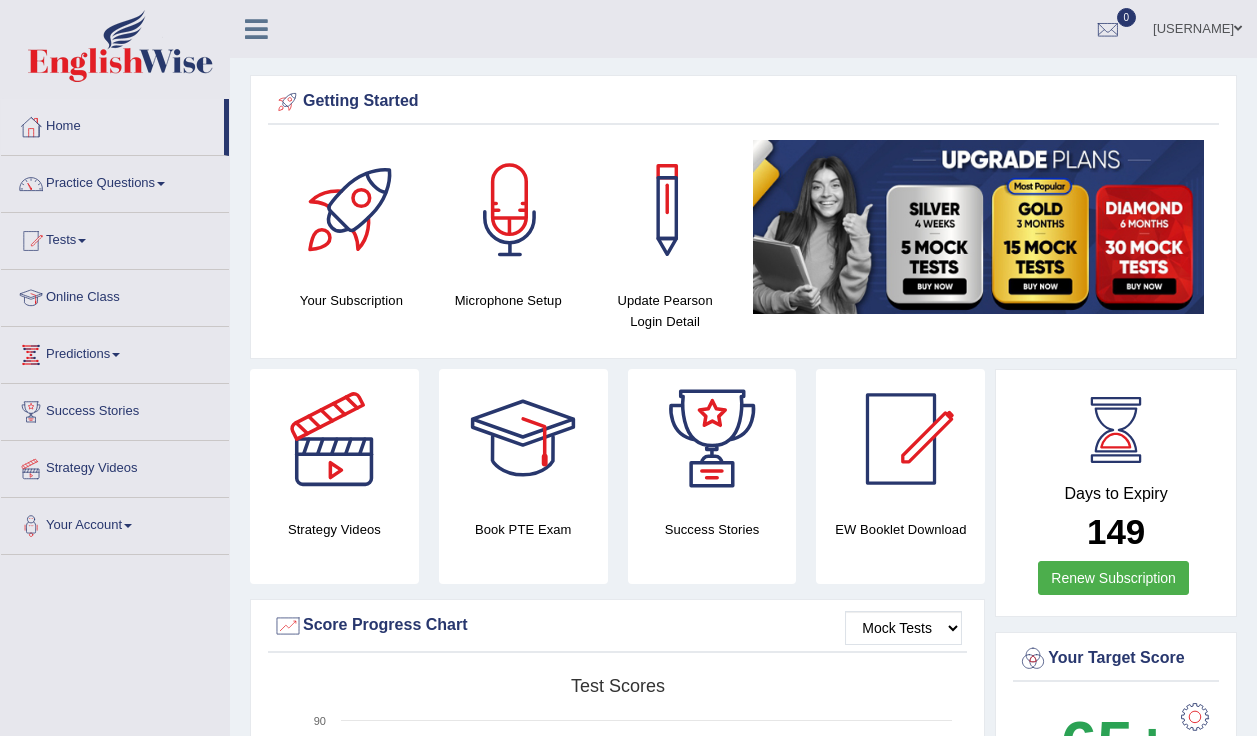 scroll, scrollTop: 6, scrollLeft: 0, axis: vertical 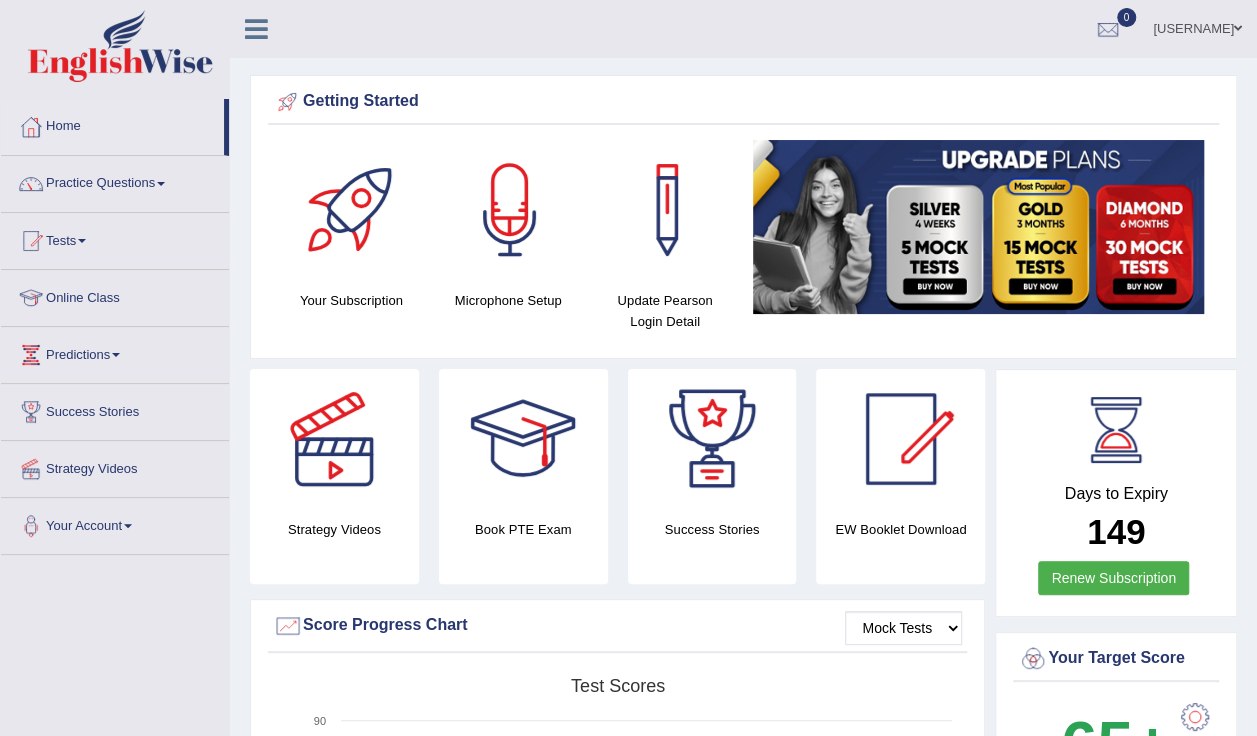 click on "Tests" at bounding box center [115, 238] 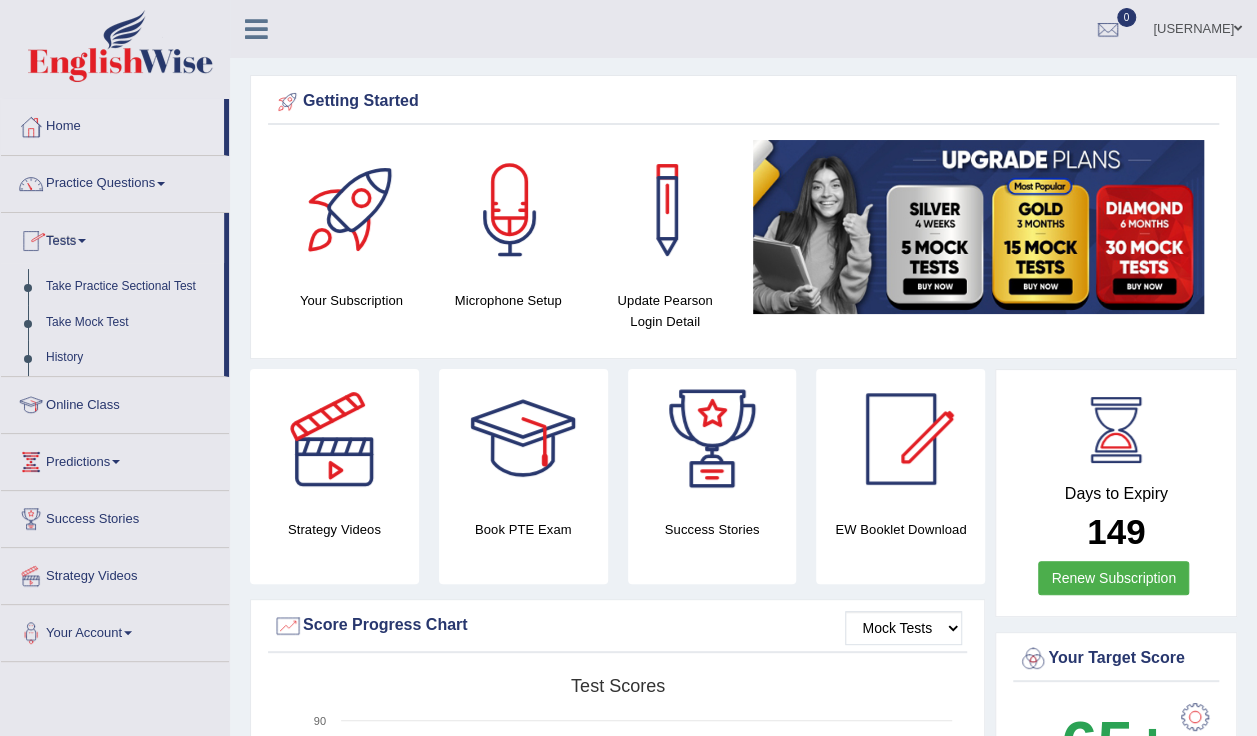 click on "Take Mock Test" at bounding box center (130, 323) 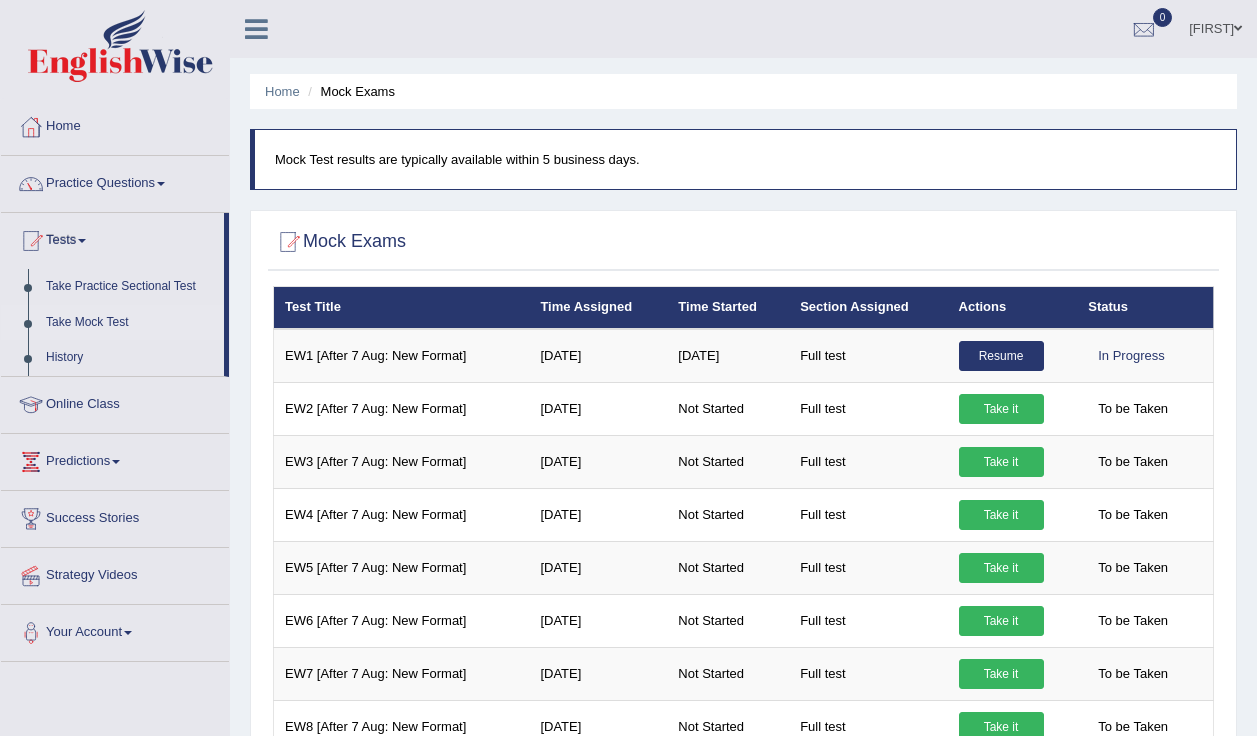 scroll, scrollTop: 0, scrollLeft: 0, axis: both 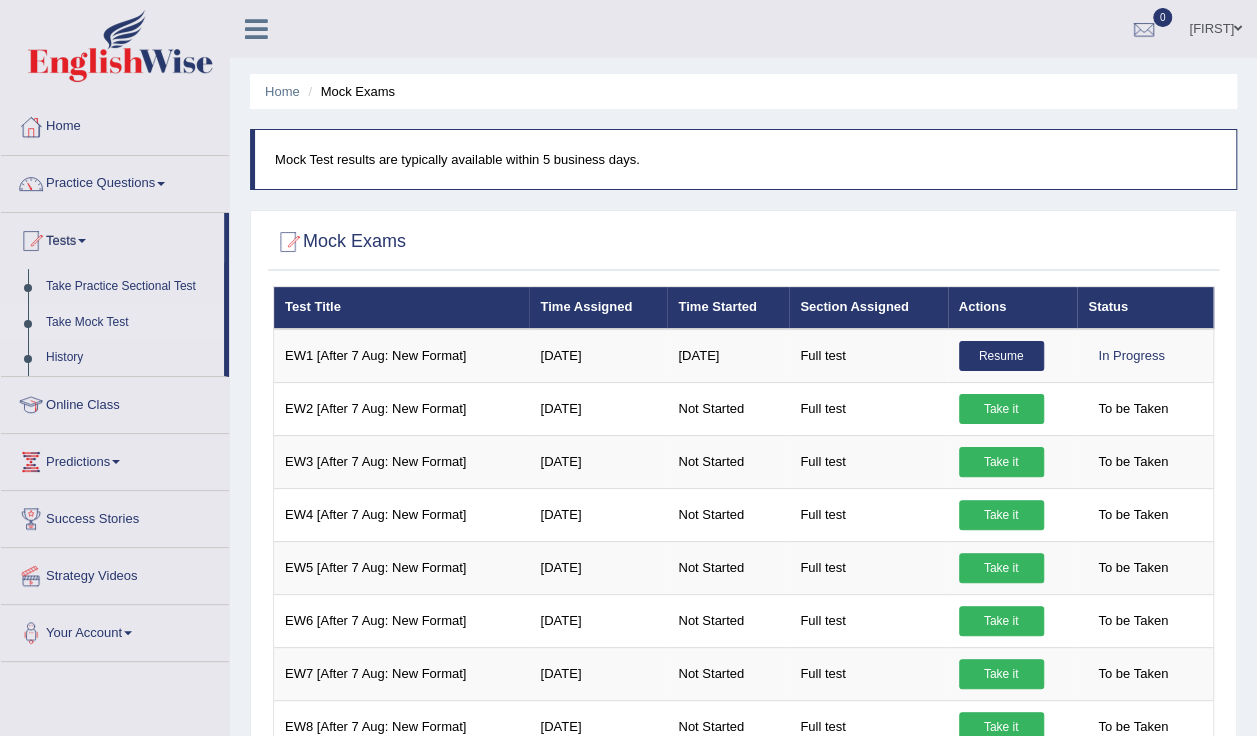 click at bounding box center (31, 127) 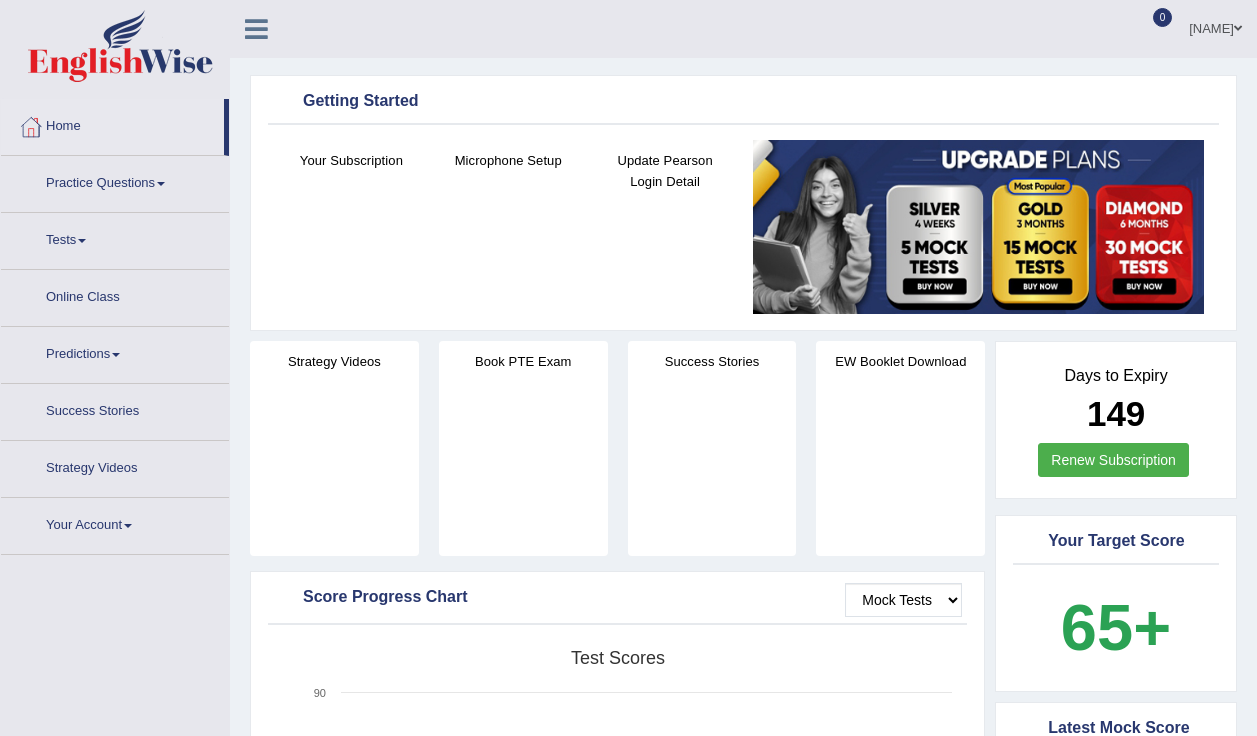 scroll, scrollTop: 0, scrollLeft: 0, axis: both 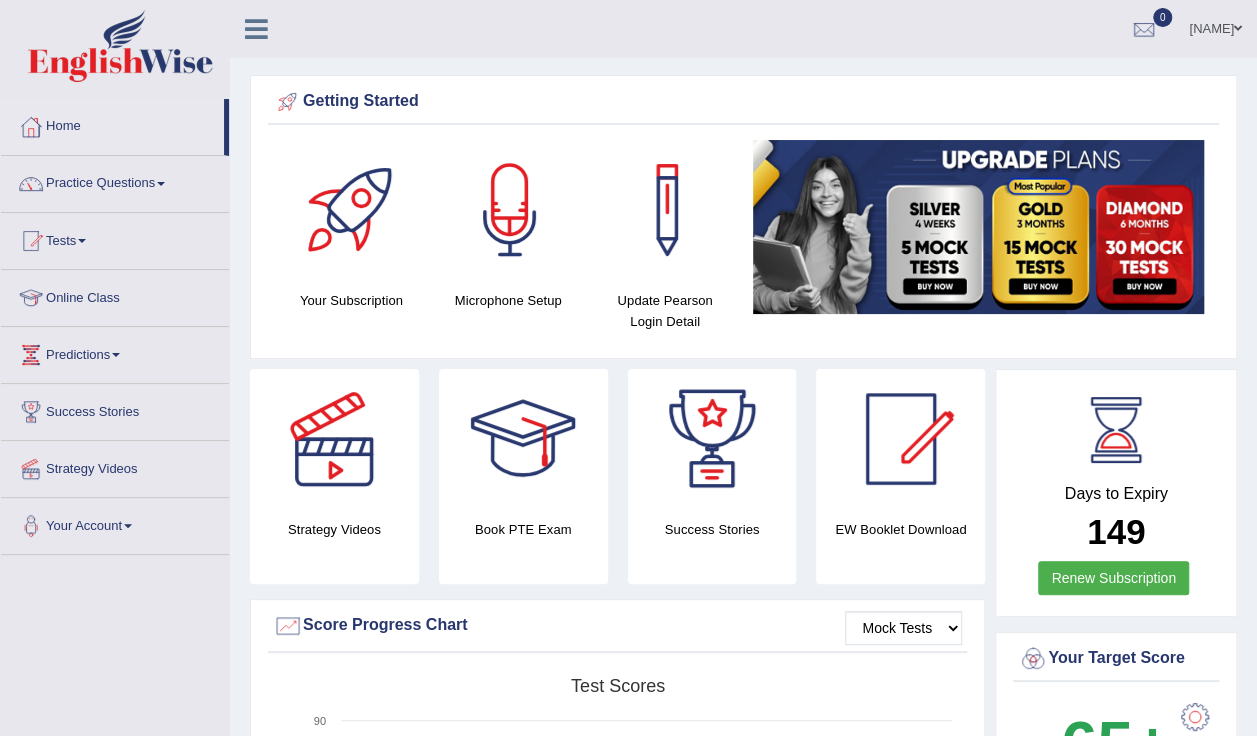 click on "Practice Questions" at bounding box center [115, 181] 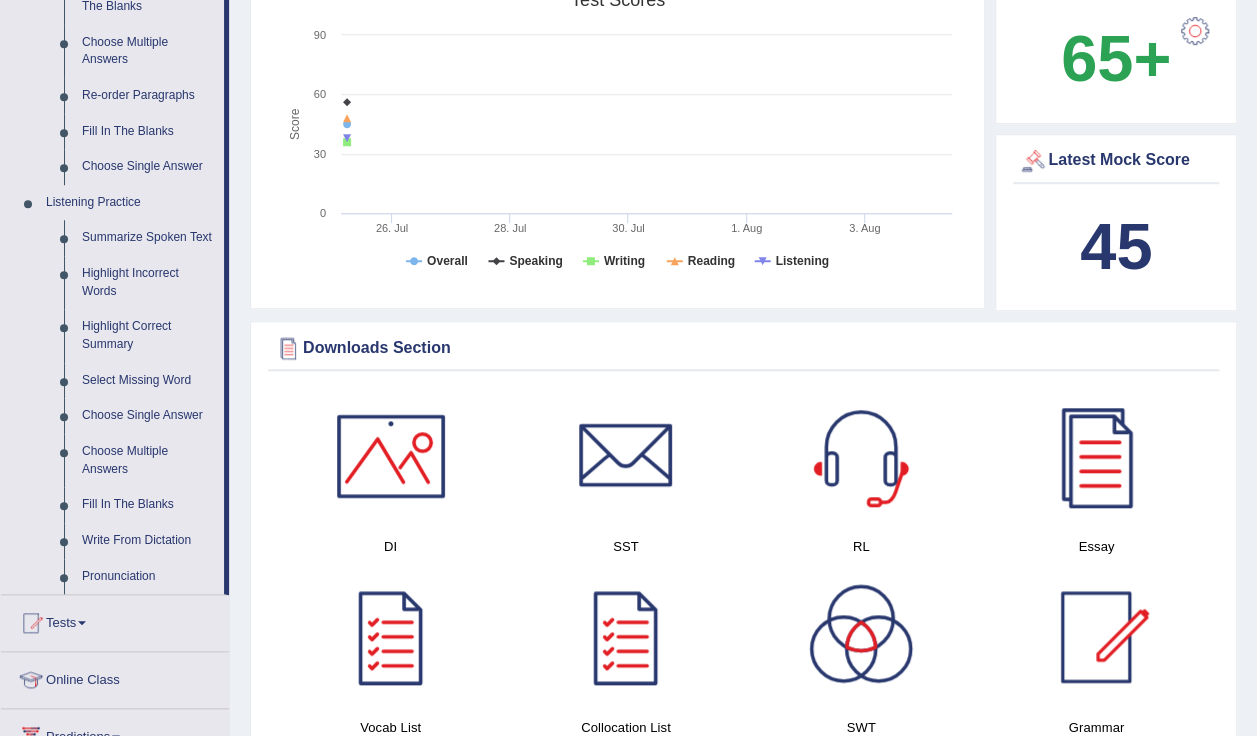 scroll, scrollTop: 690, scrollLeft: 0, axis: vertical 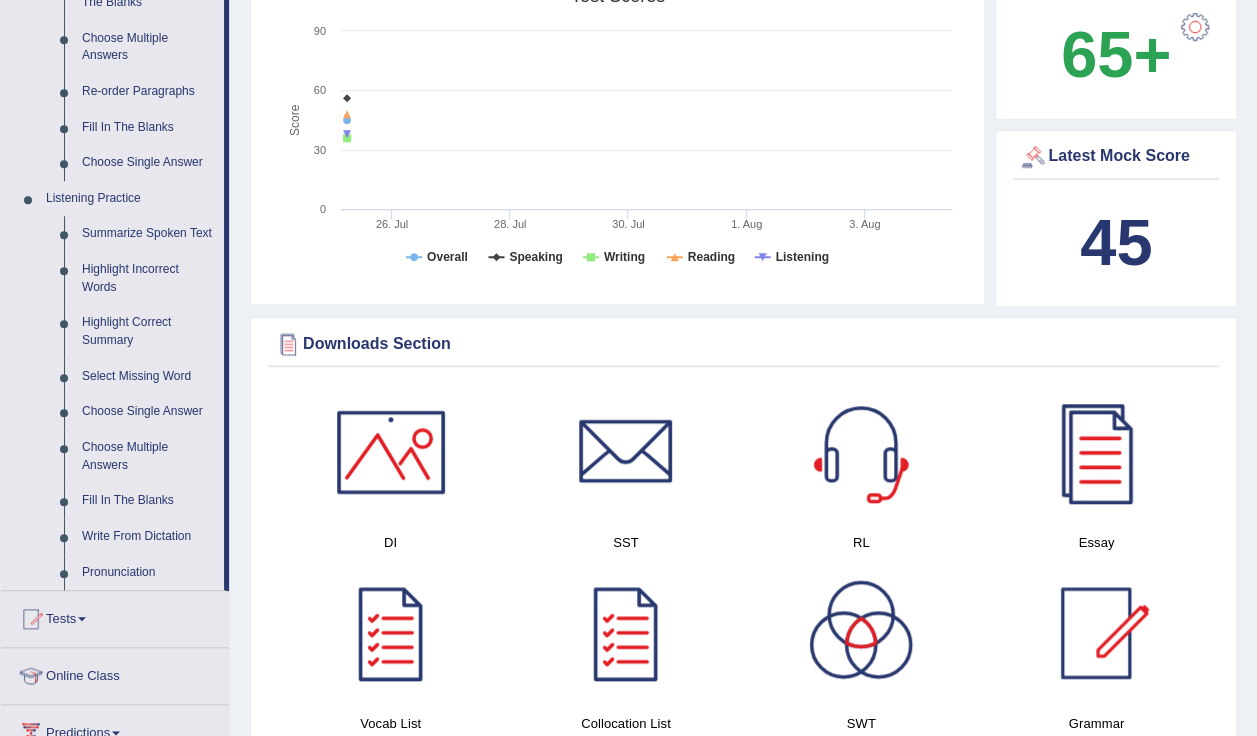 click on "Fill In The Blanks" at bounding box center [148, 501] 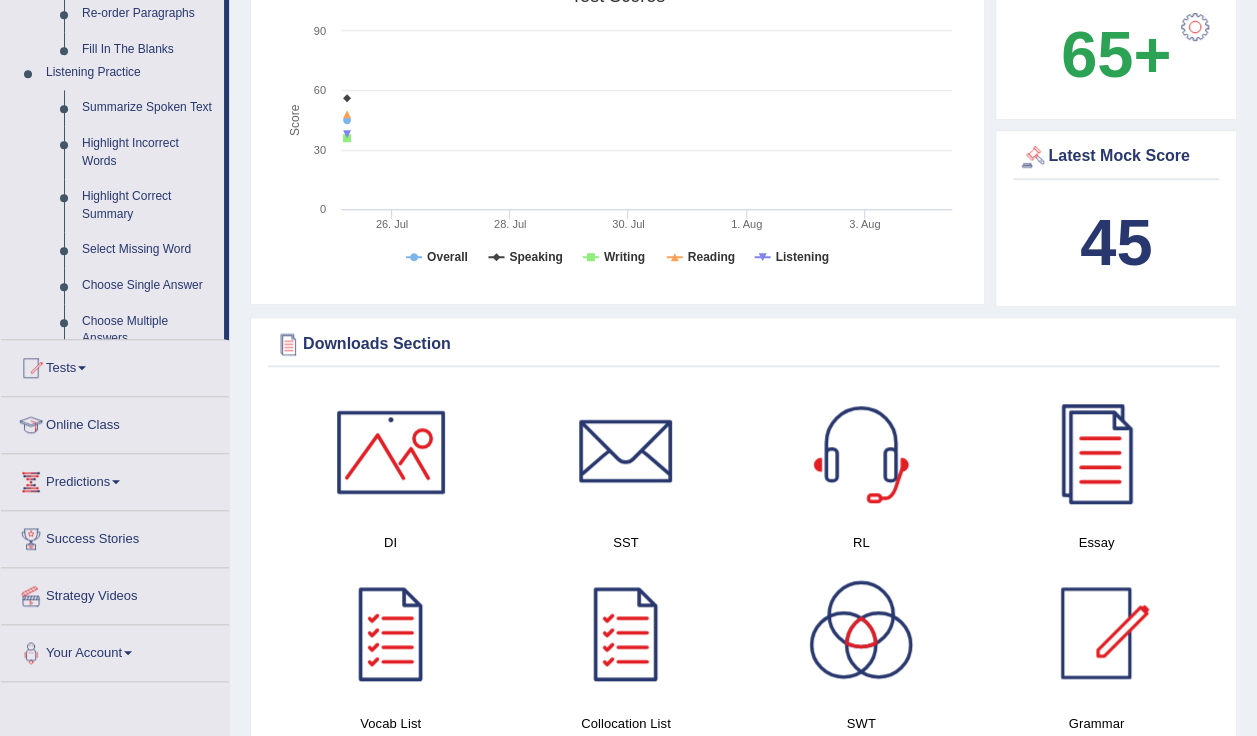 scroll, scrollTop: 270, scrollLeft: 0, axis: vertical 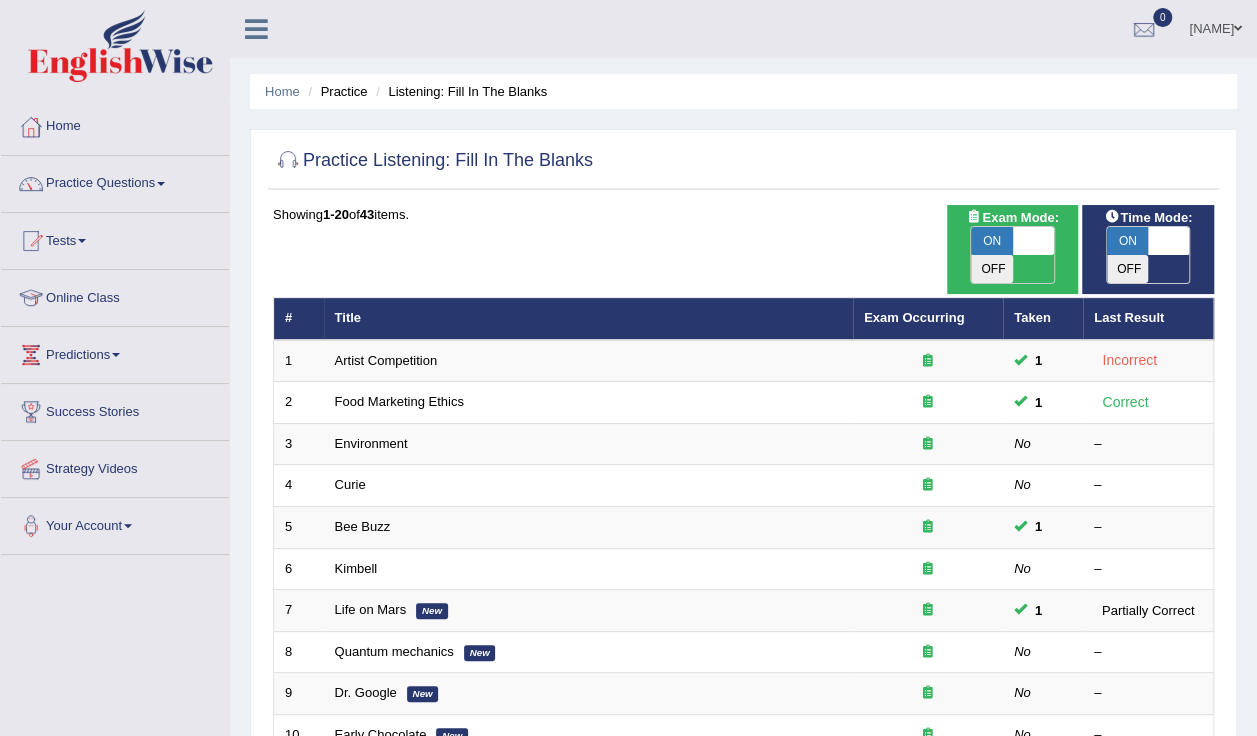 click on "Title" at bounding box center [588, 319] 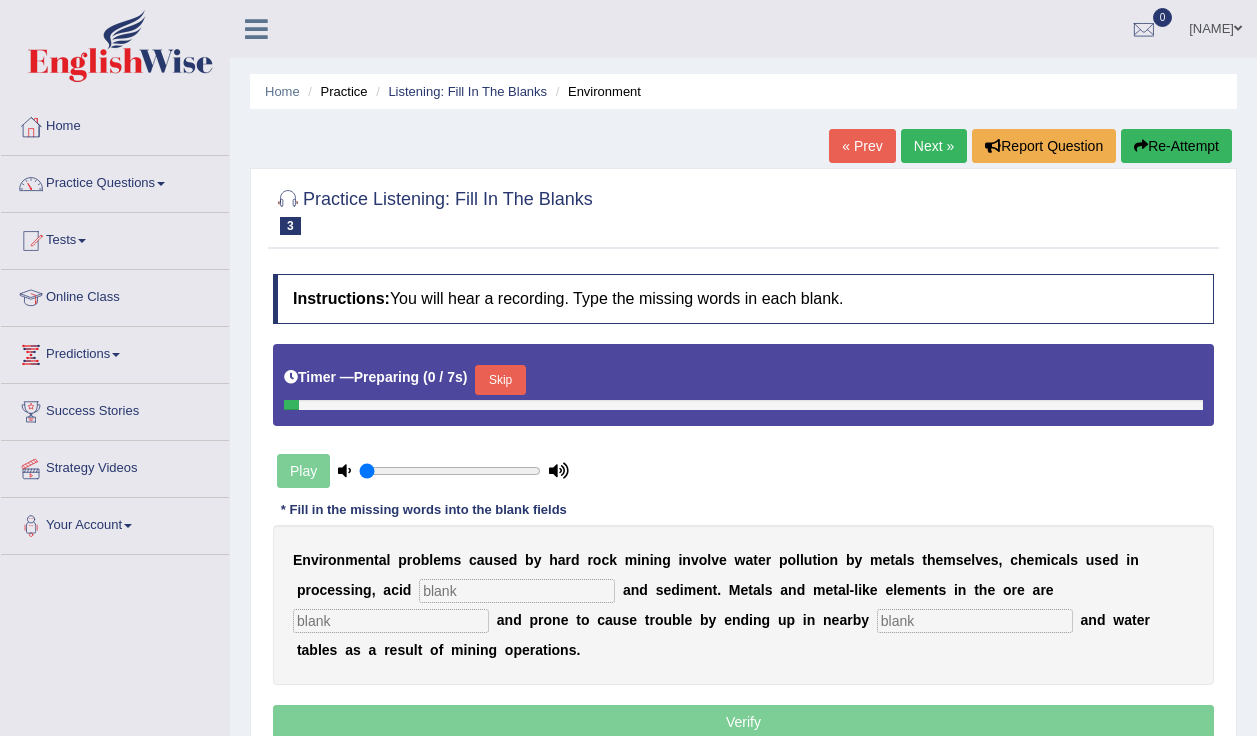 scroll, scrollTop: 0, scrollLeft: 0, axis: both 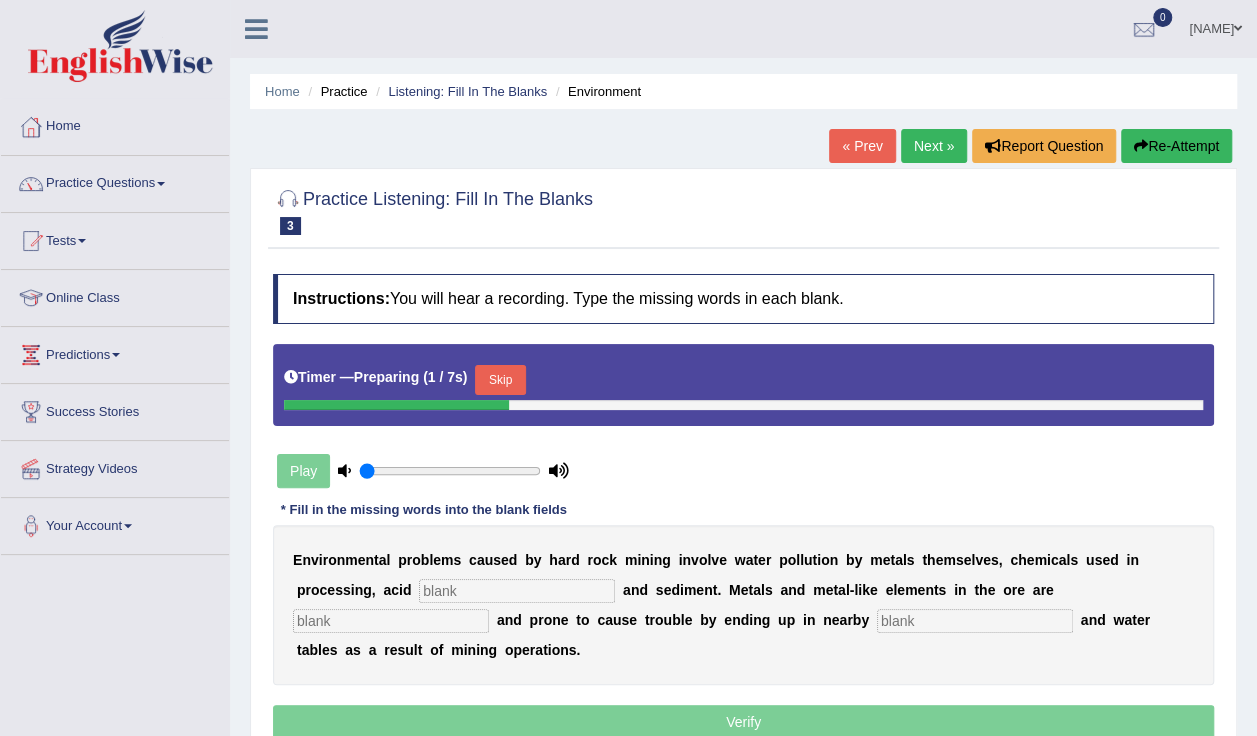 click at bounding box center (517, 591) 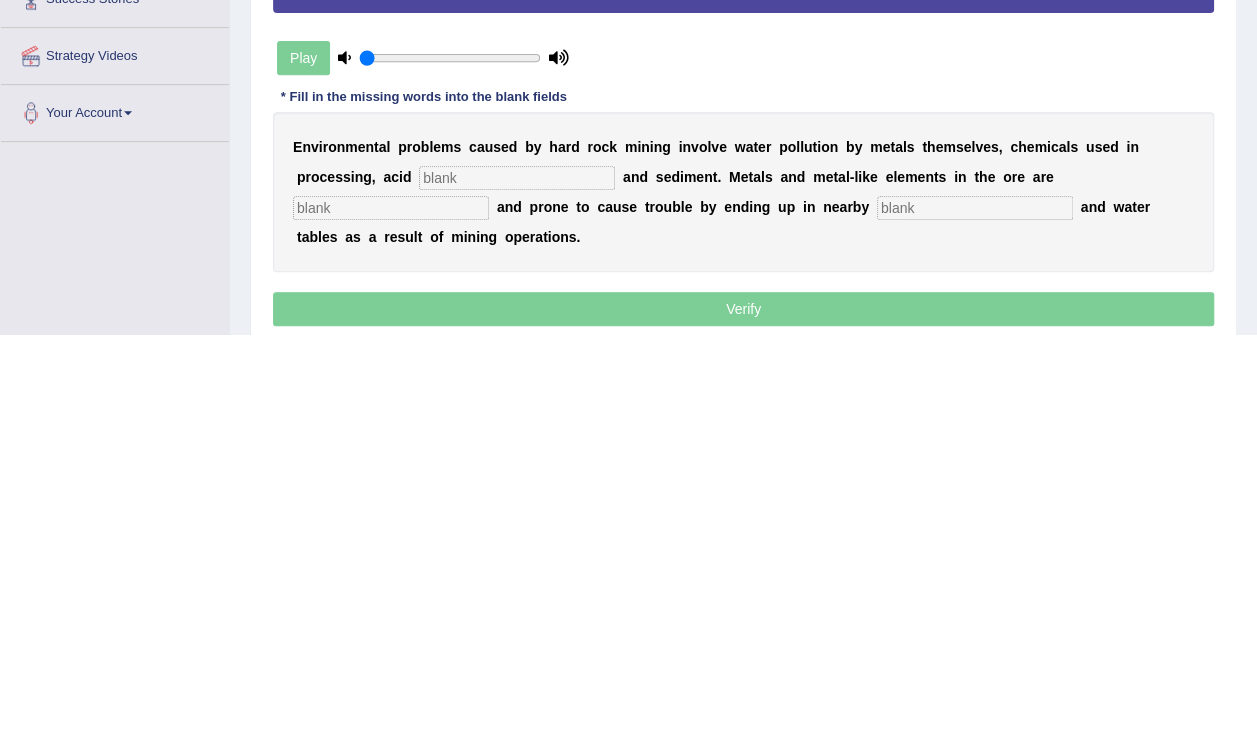 scroll, scrollTop: 20, scrollLeft: 0, axis: vertical 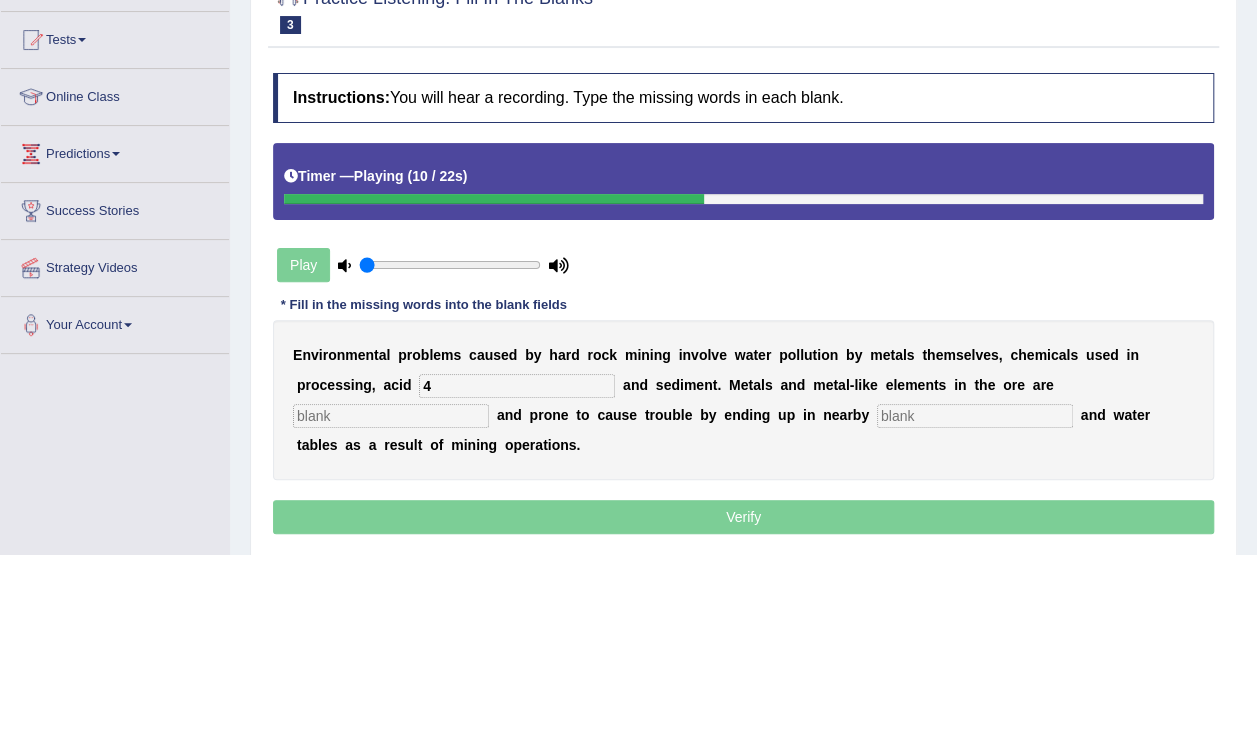 type on "4" 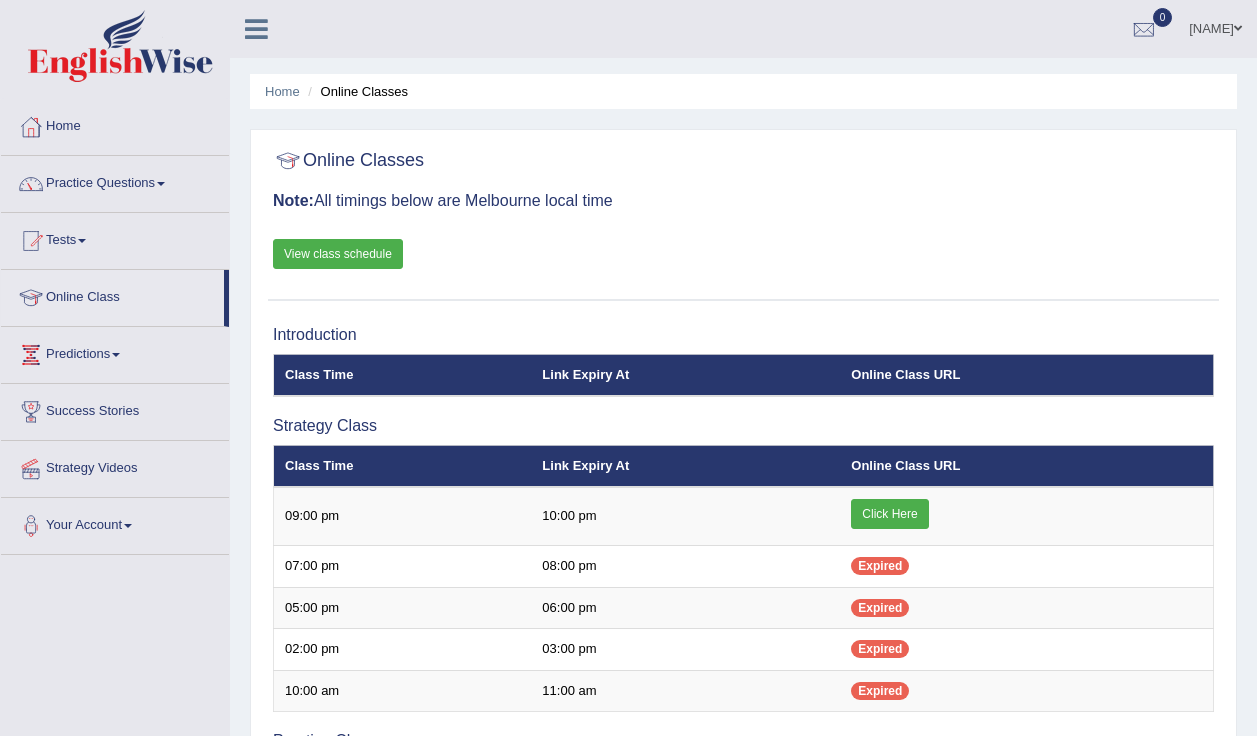 scroll, scrollTop: 0, scrollLeft: 0, axis: both 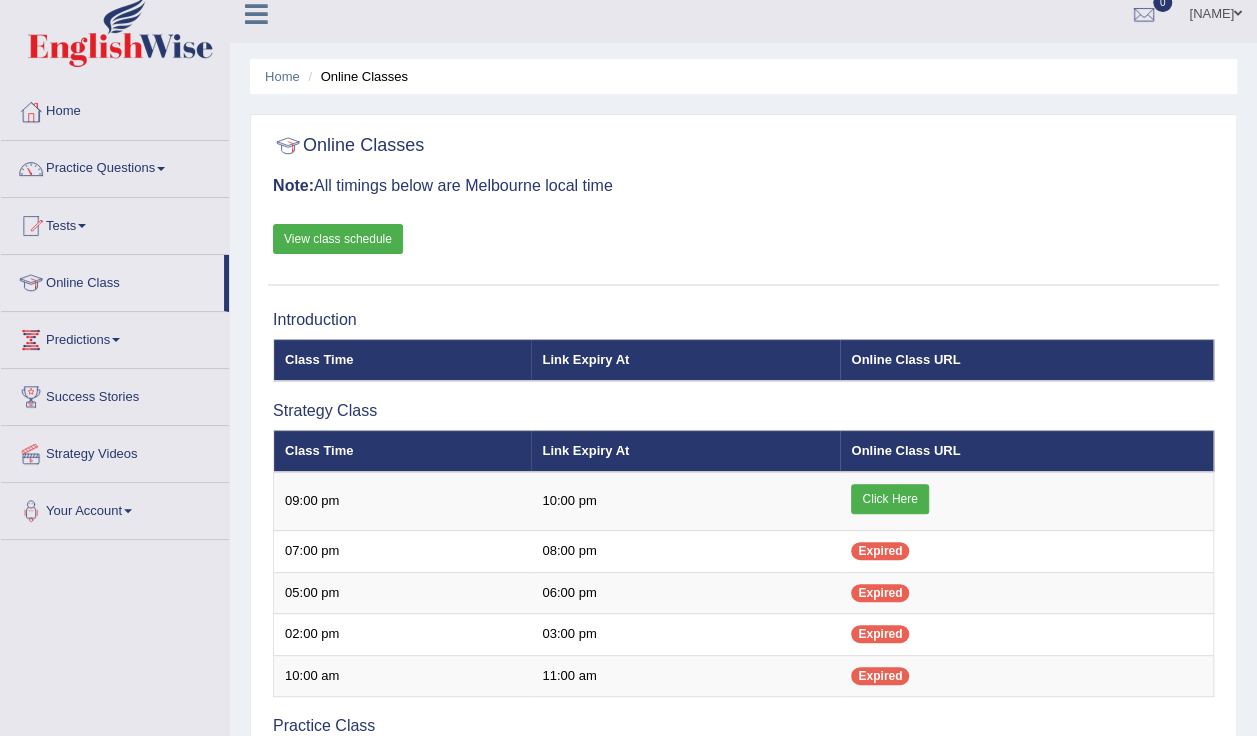 click on "View class schedule" at bounding box center [338, 239] 